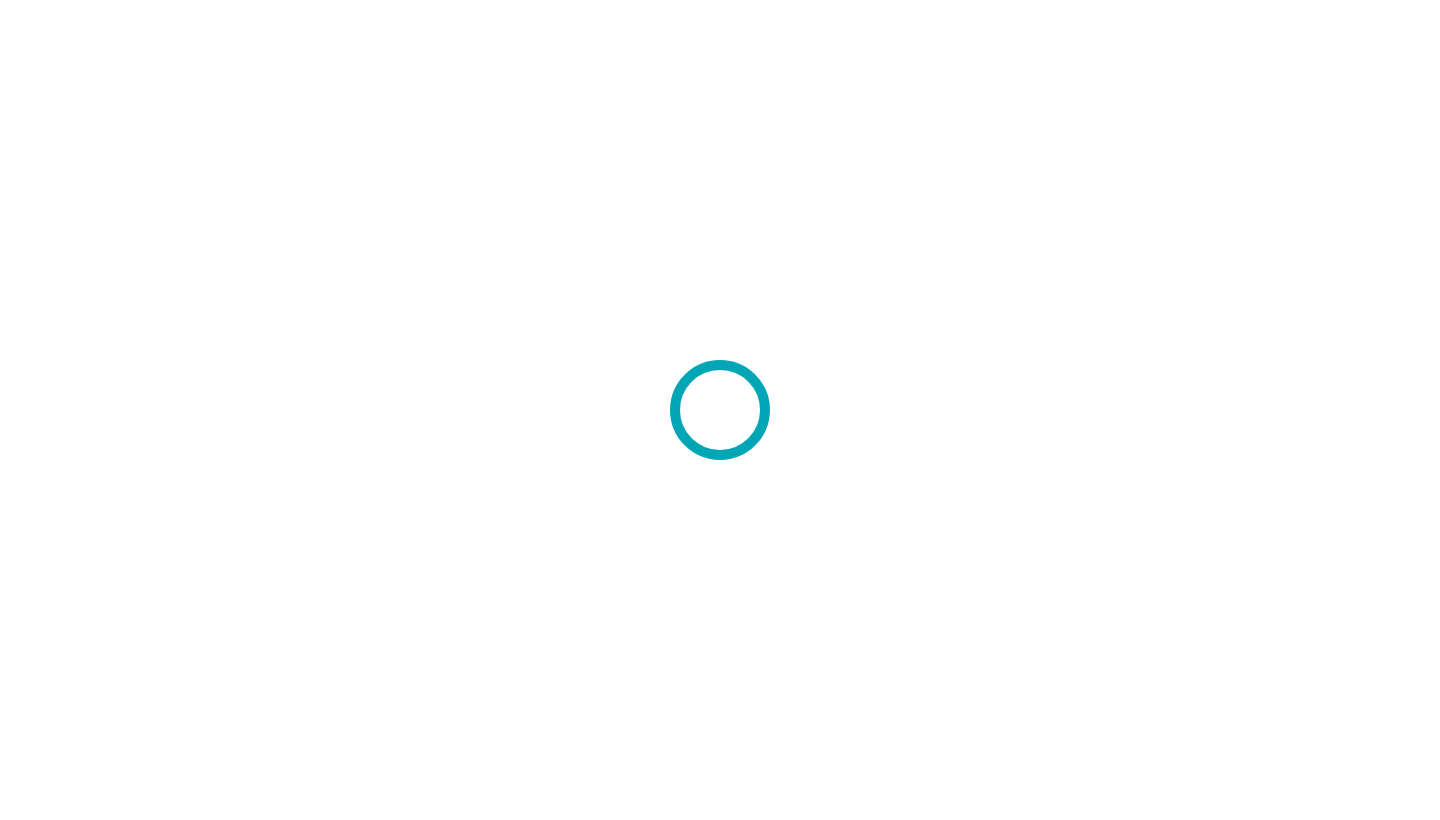 scroll, scrollTop: 0, scrollLeft: 0, axis: both 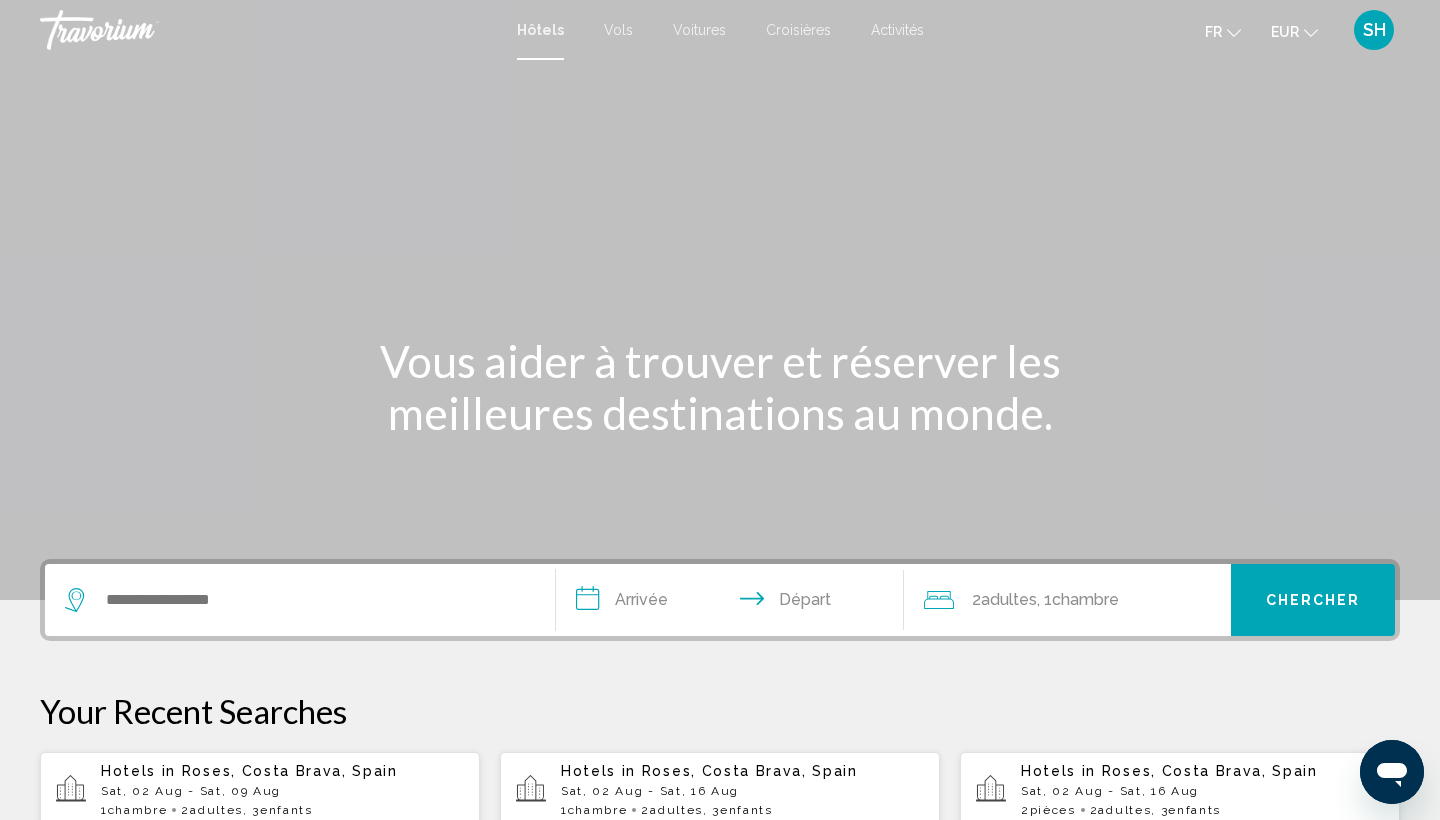 click at bounding box center (300, 600) 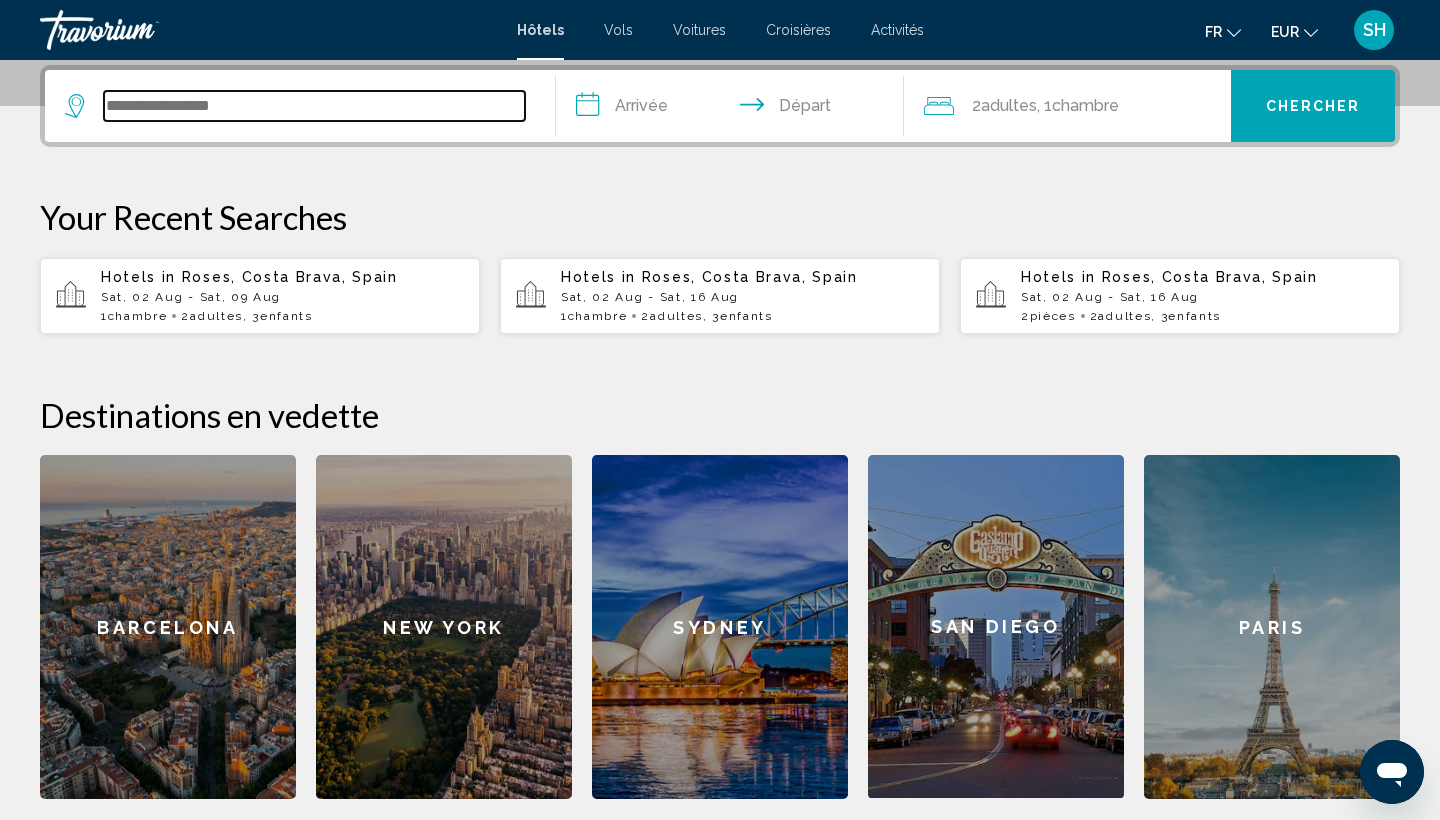 click at bounding box center (314, 106) 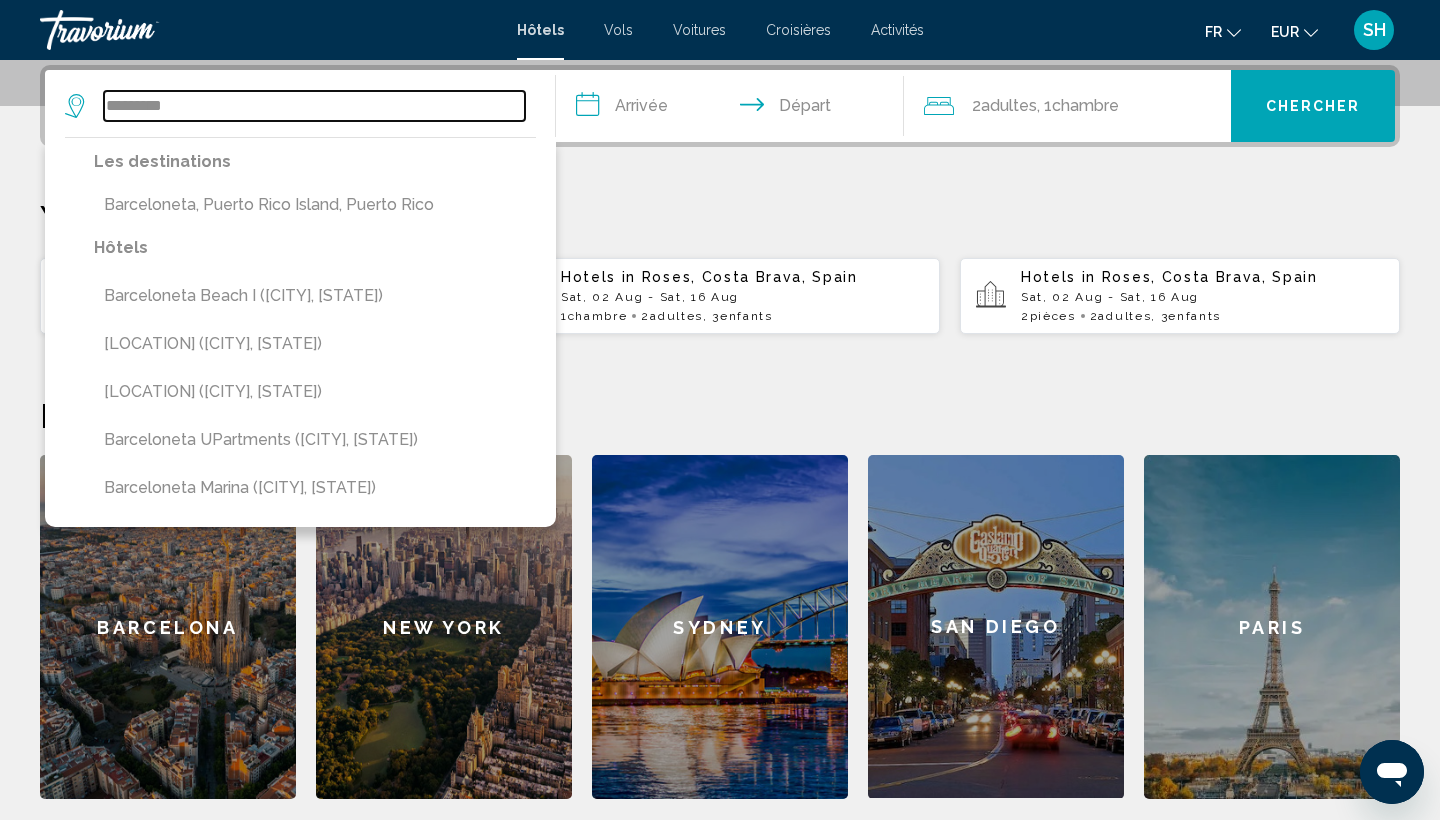 type on "*********" 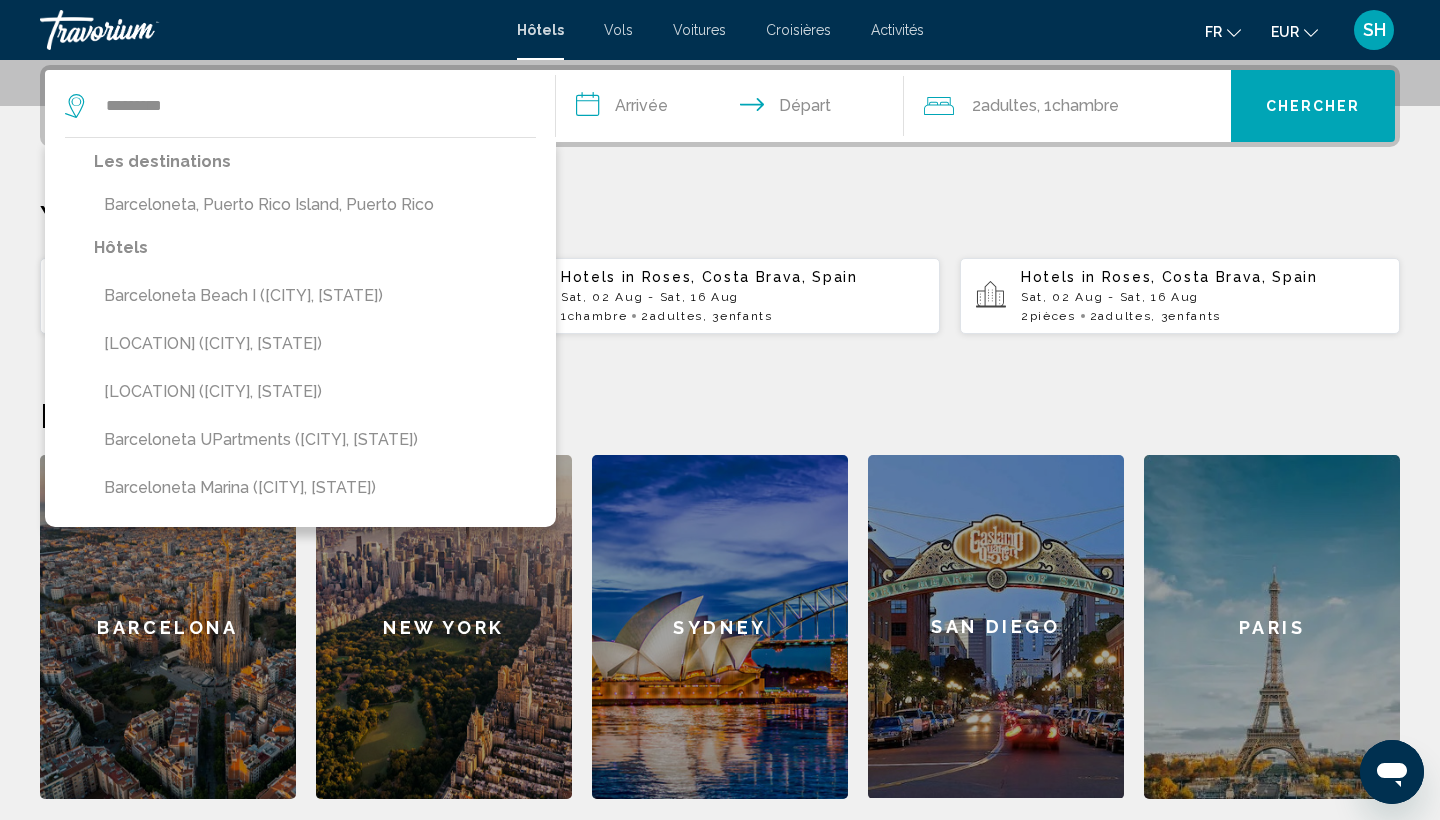drag, startPoint x: 253, startPoint y: 112, endPoint x: 883, endPoint y: 47, distance: 633.3443 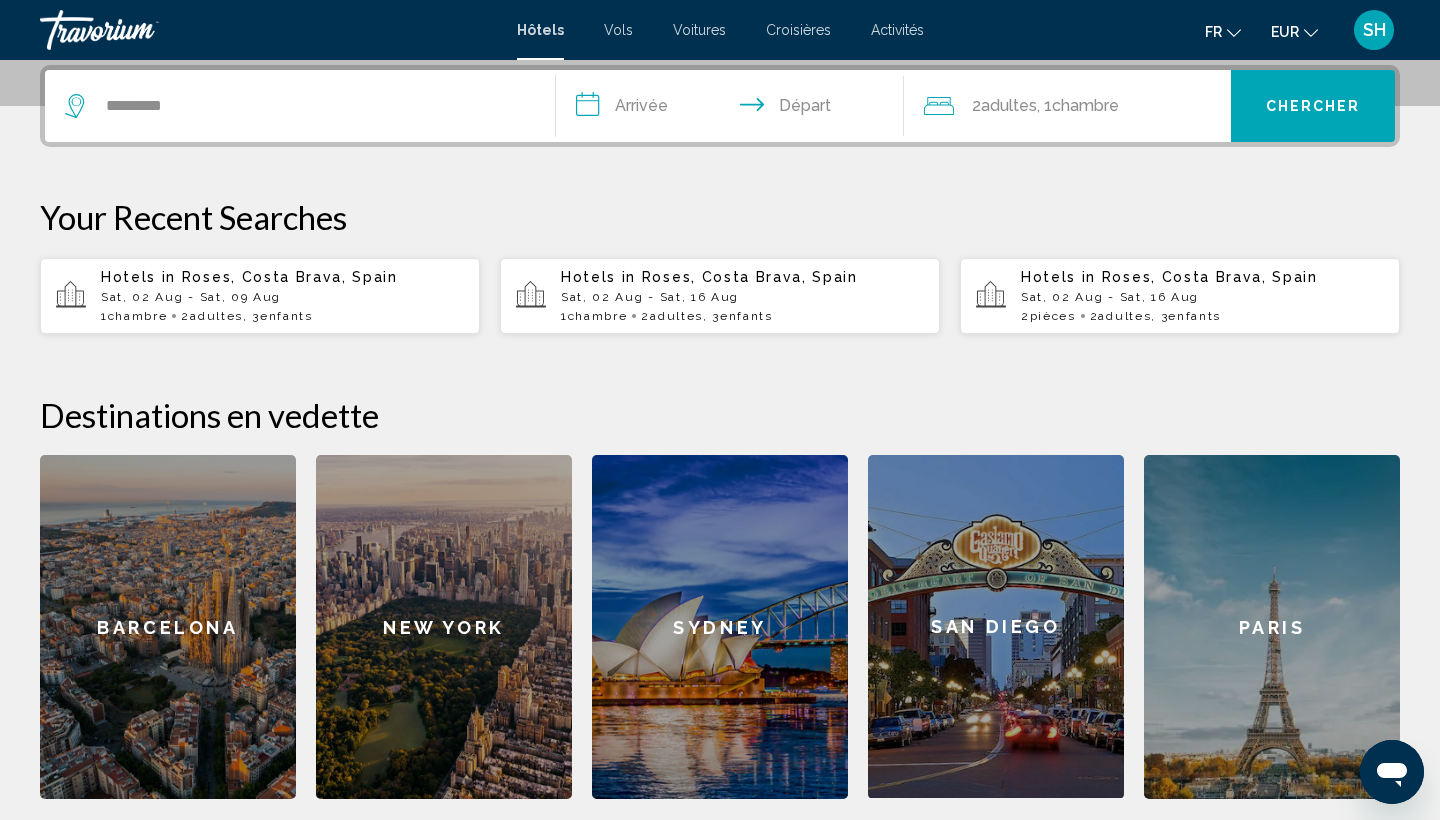 click on "Activités" at bounding box center [897, 30] 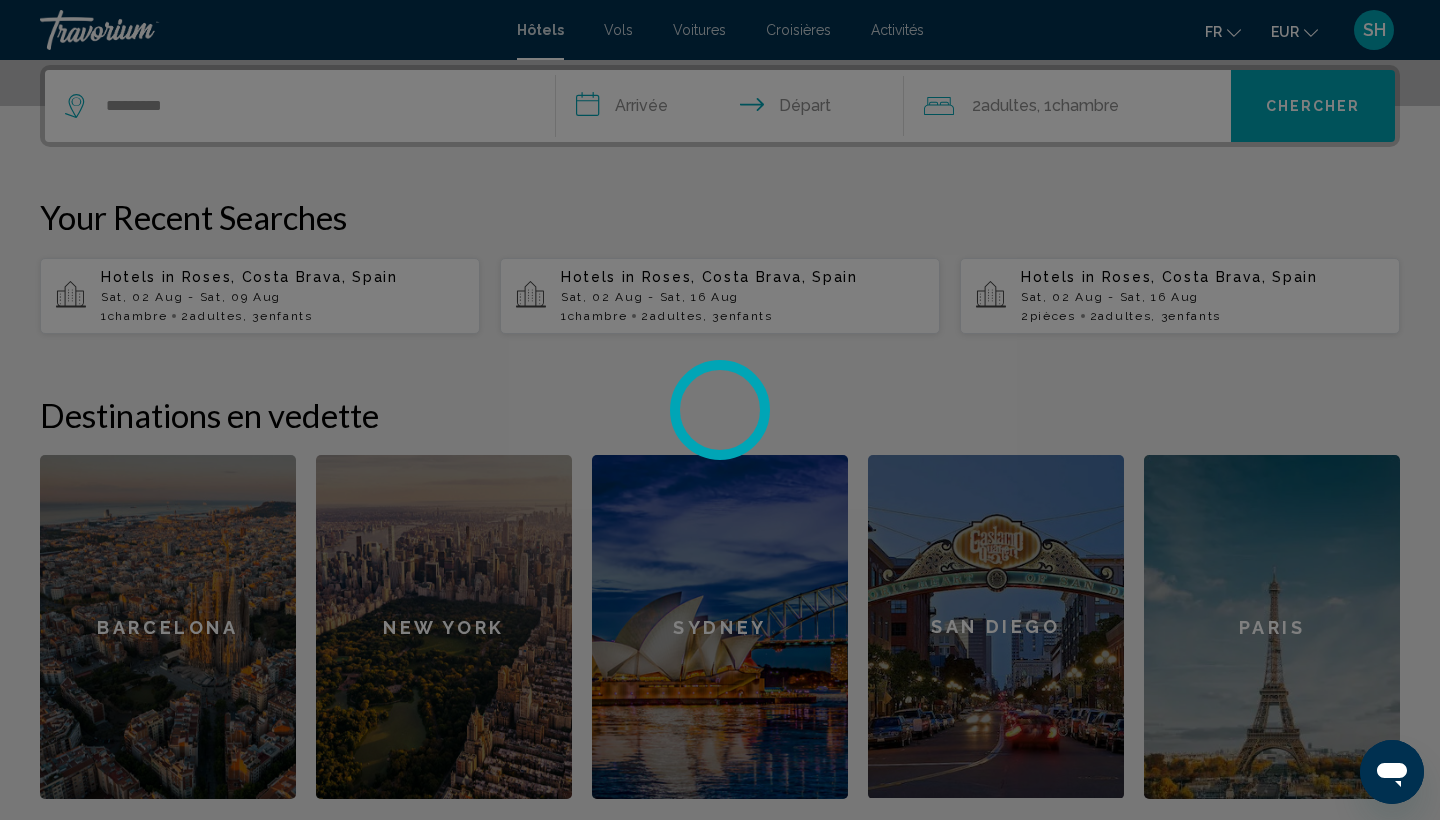 scroll, scrollTop: 0, scrollLeft: 0, axis: both 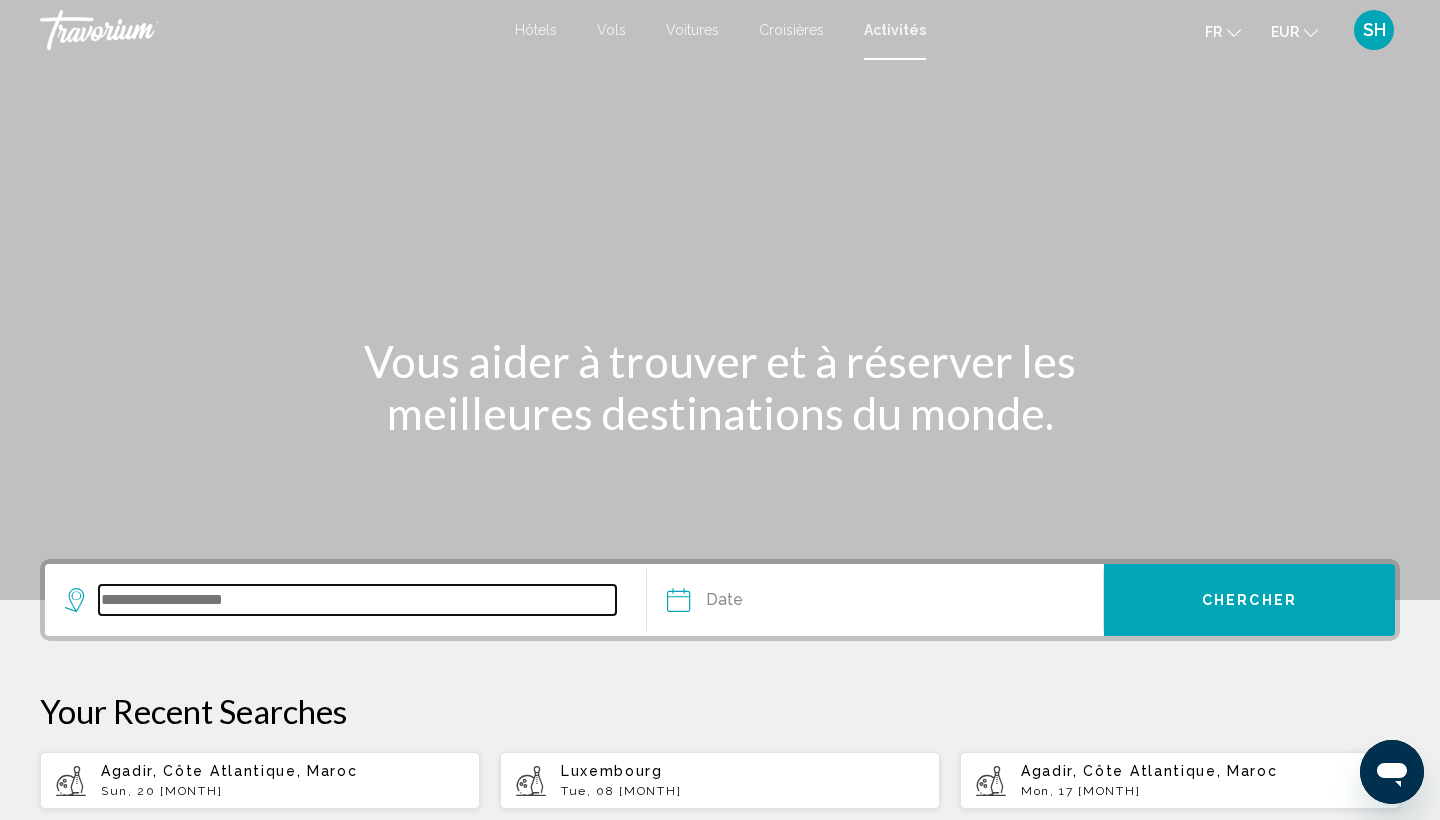 click at bounding box center (357, 600) 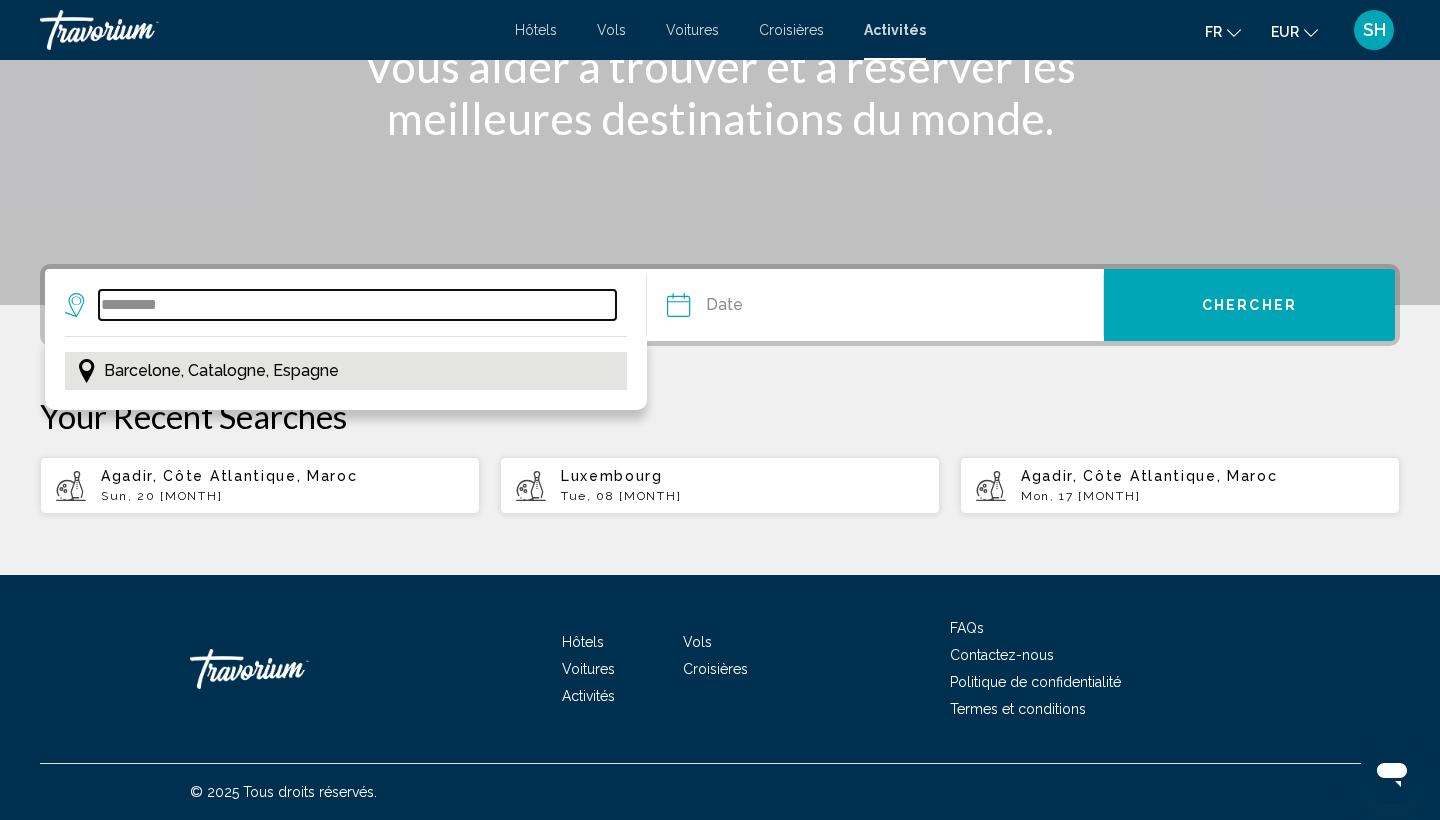 type on "*********" 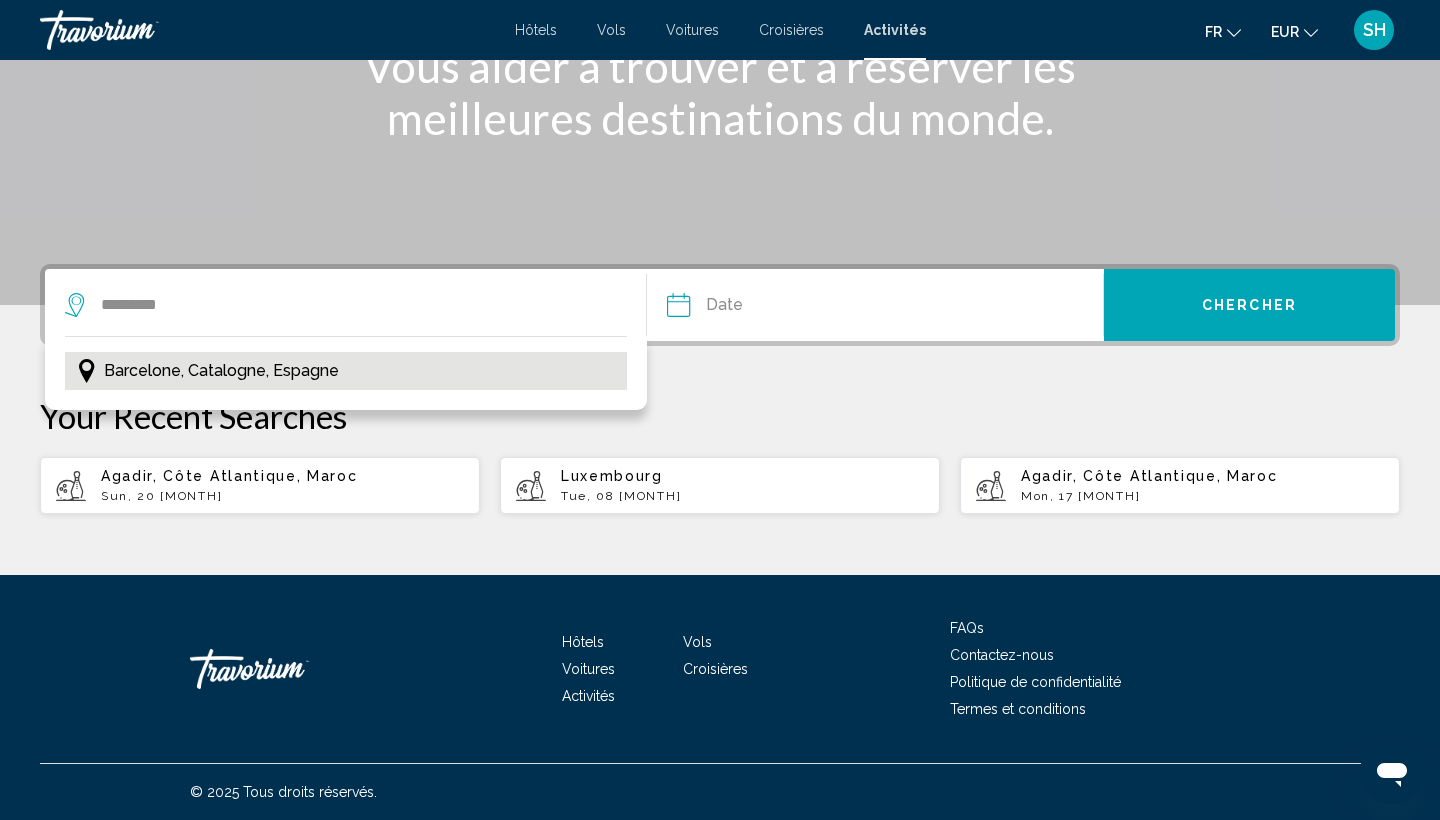 click on "Barcelone, Catalogne, Espagne" at bounding box center (221, 371) 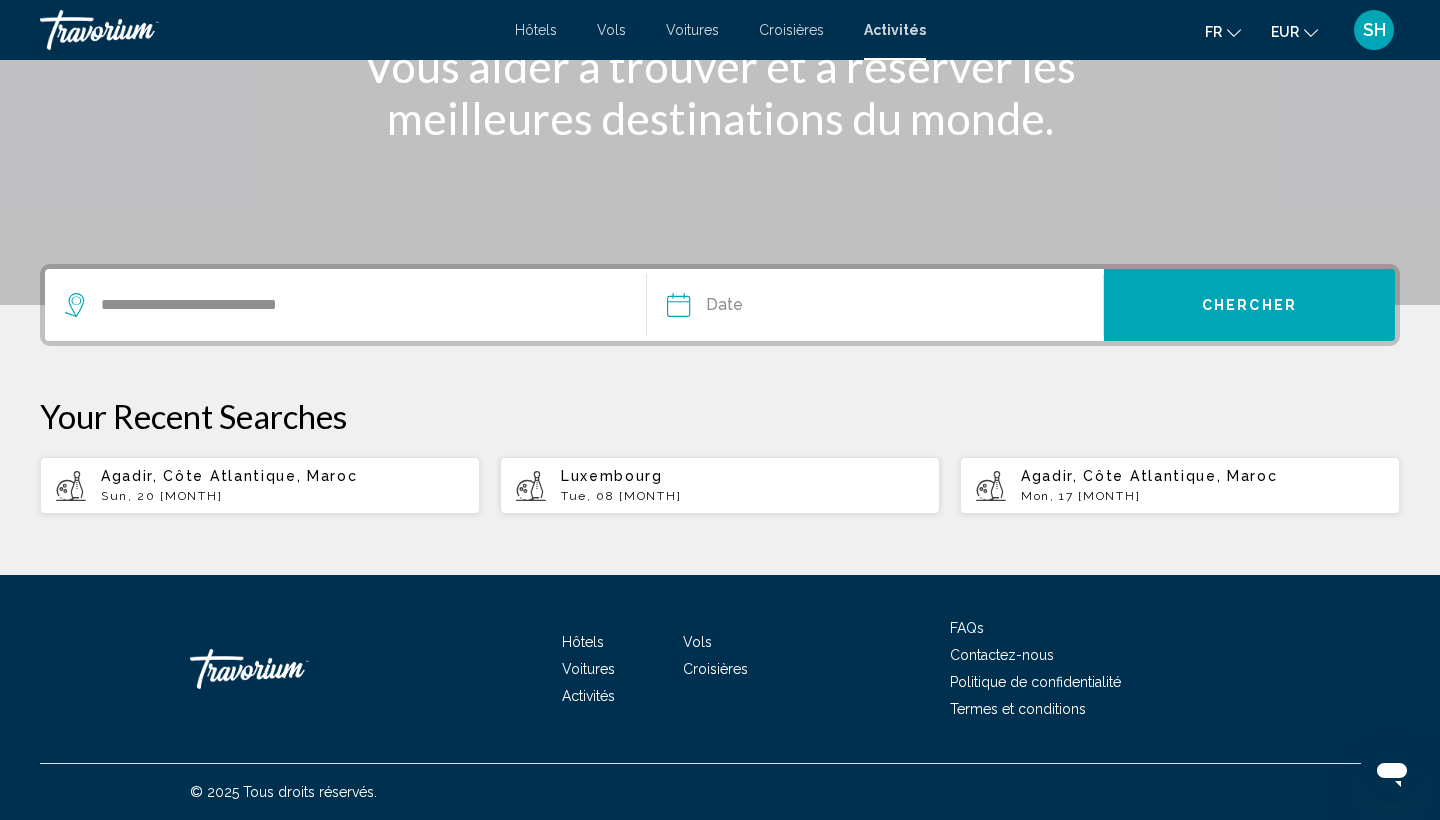 click at bounding box center [775, 308] 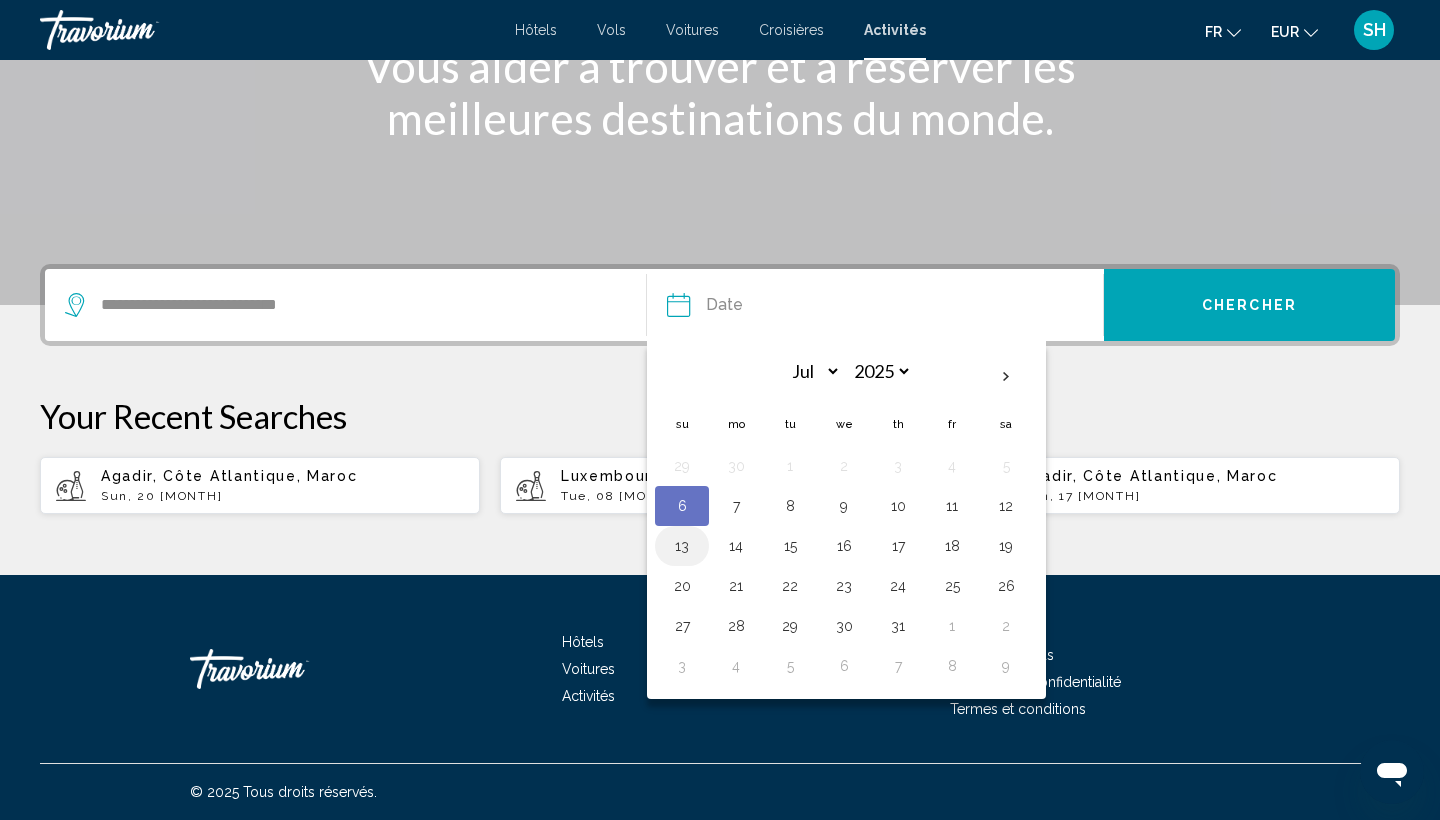 click on "13" at bounding box center (682, 546) 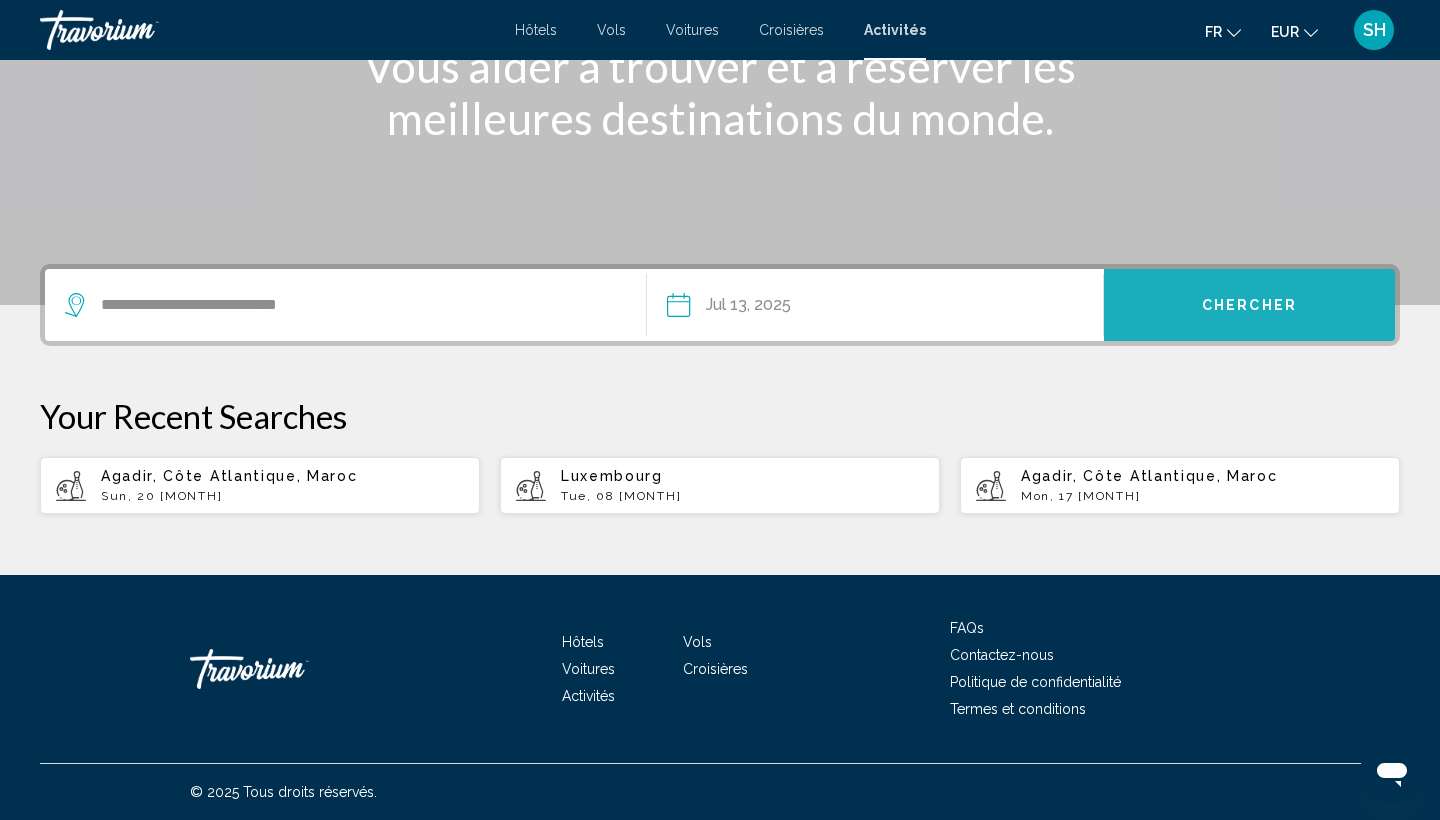 click on "Chercher" at bounding box center (1249, 306) 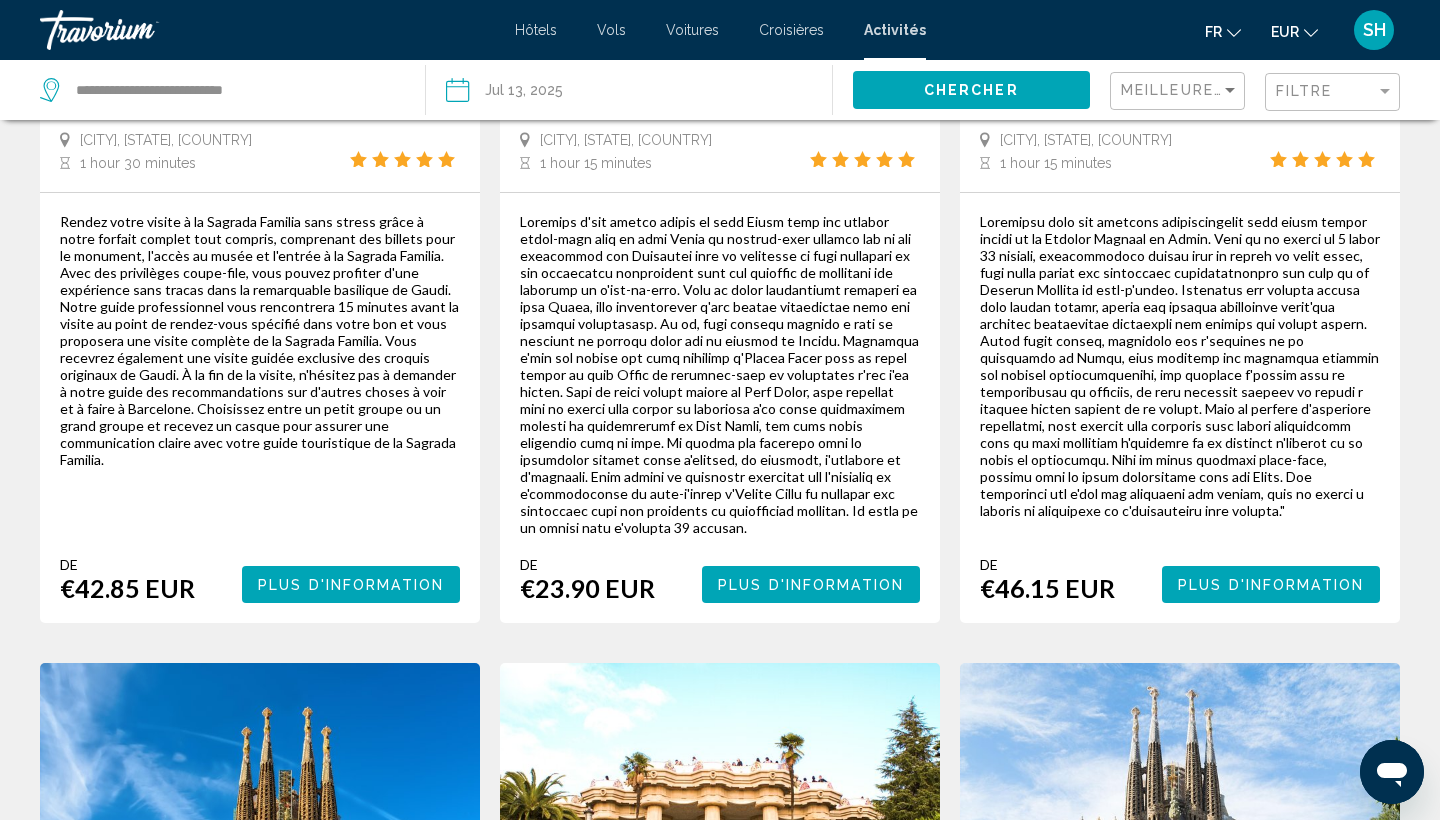 scroll, scrollTop: 480, scrollLeft: 0, axis: vertical 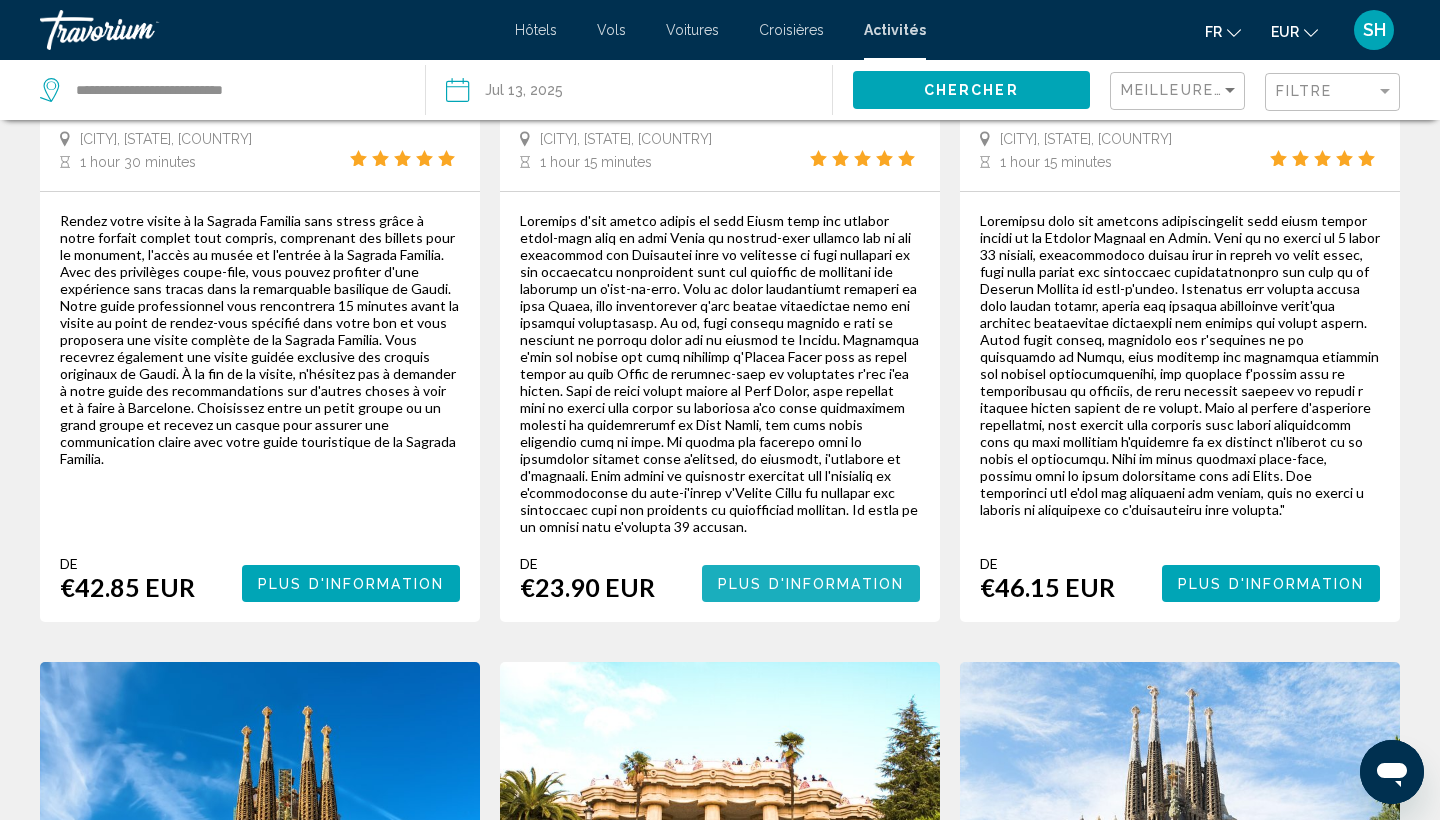 click on "Plus d'information" at bounding box center (811, 584) 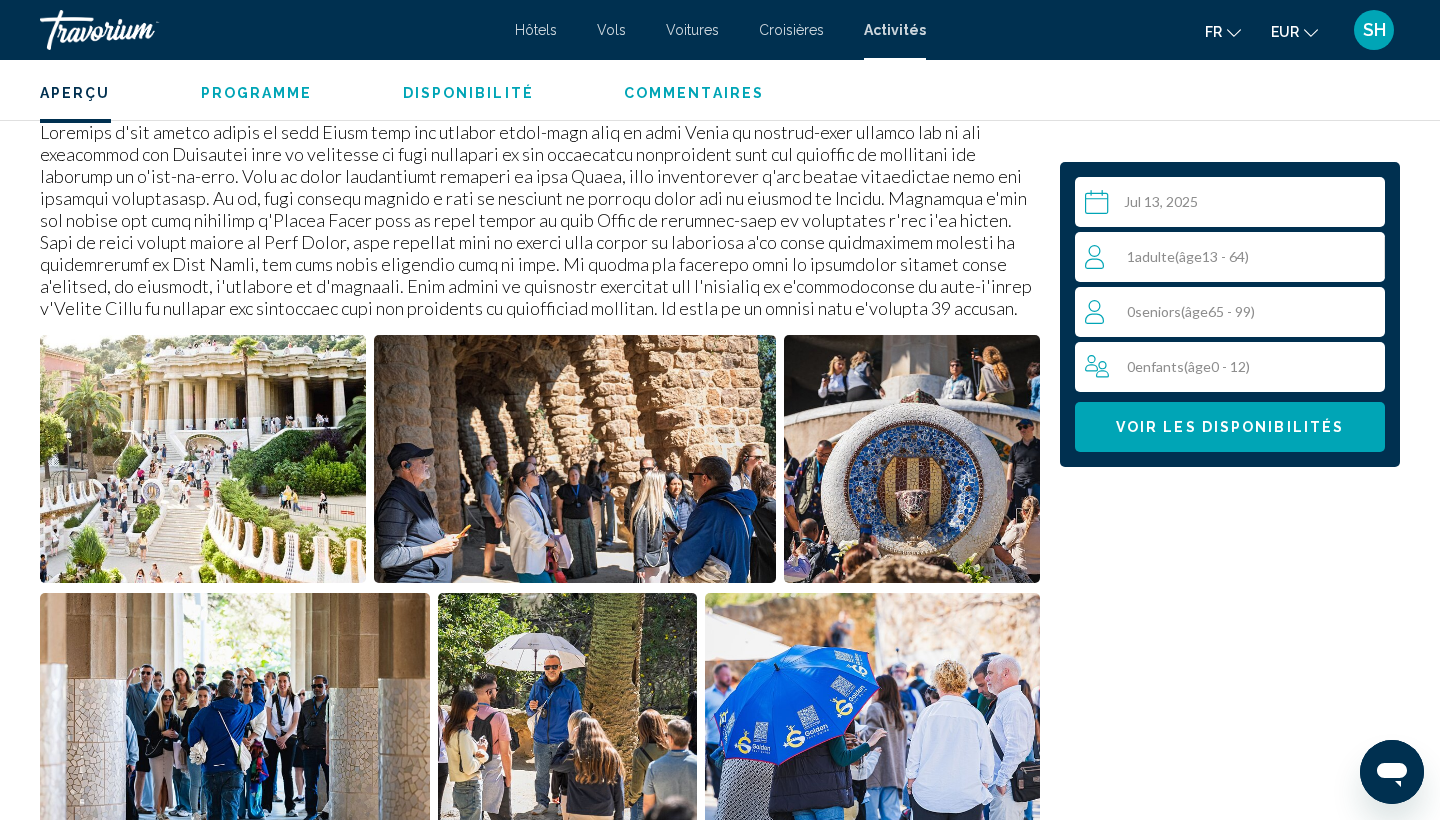 scroll, scrollTop: 711, scrollLeft: 0, axis: vertical 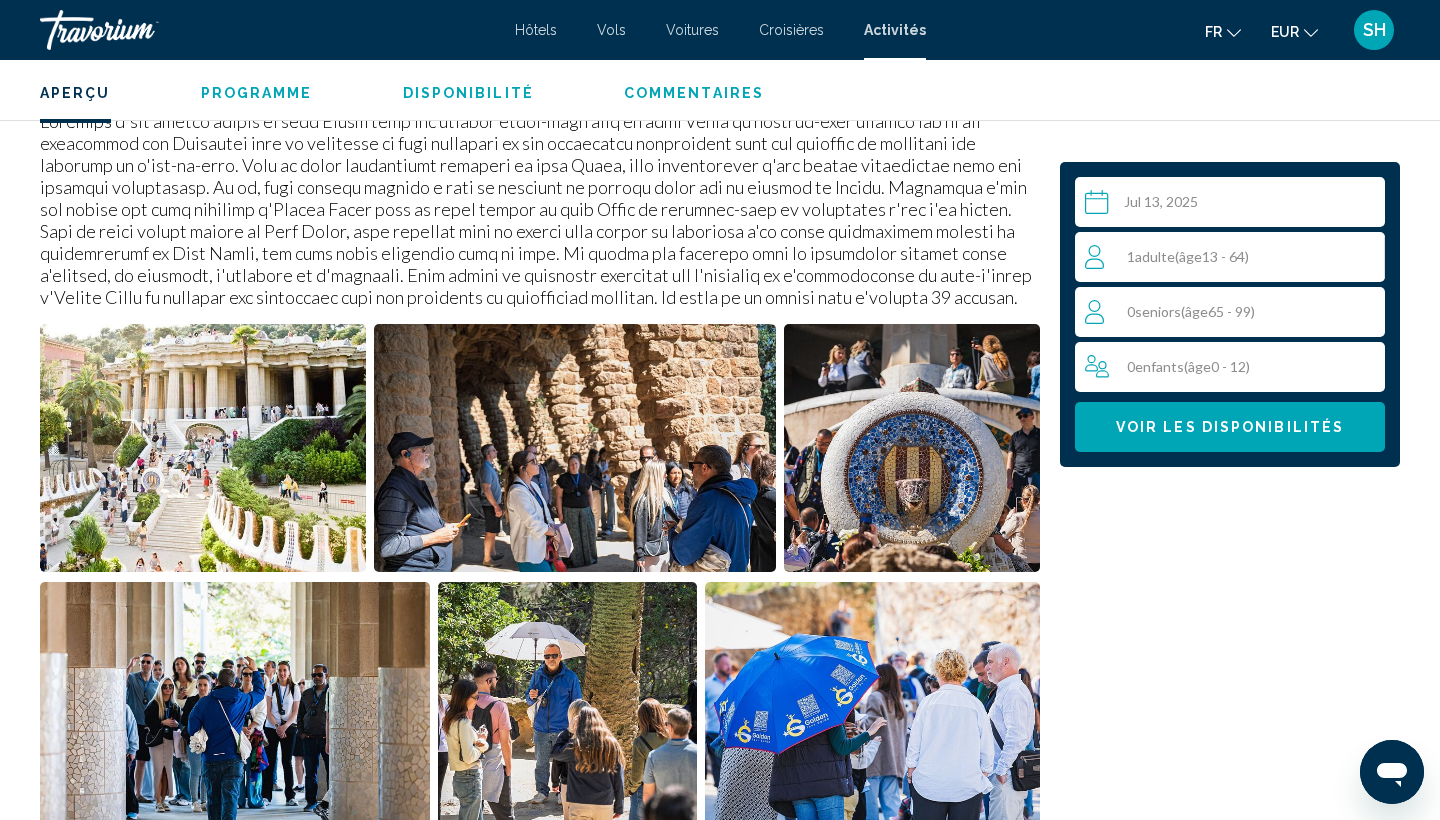 click on "([AGE] - 64)" at bounding box center [1212, 256] 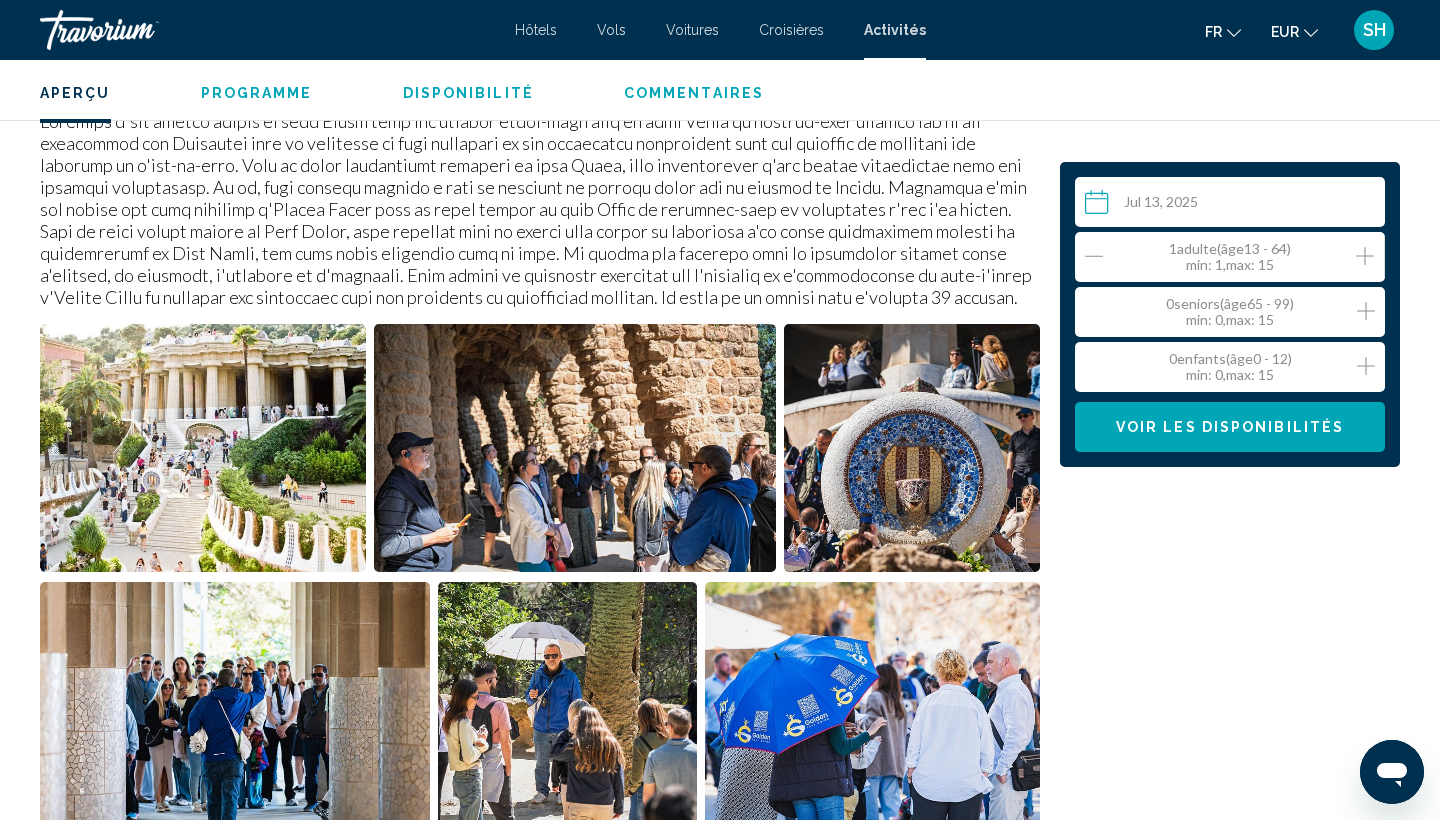 click at bounding box center (1365, 256) 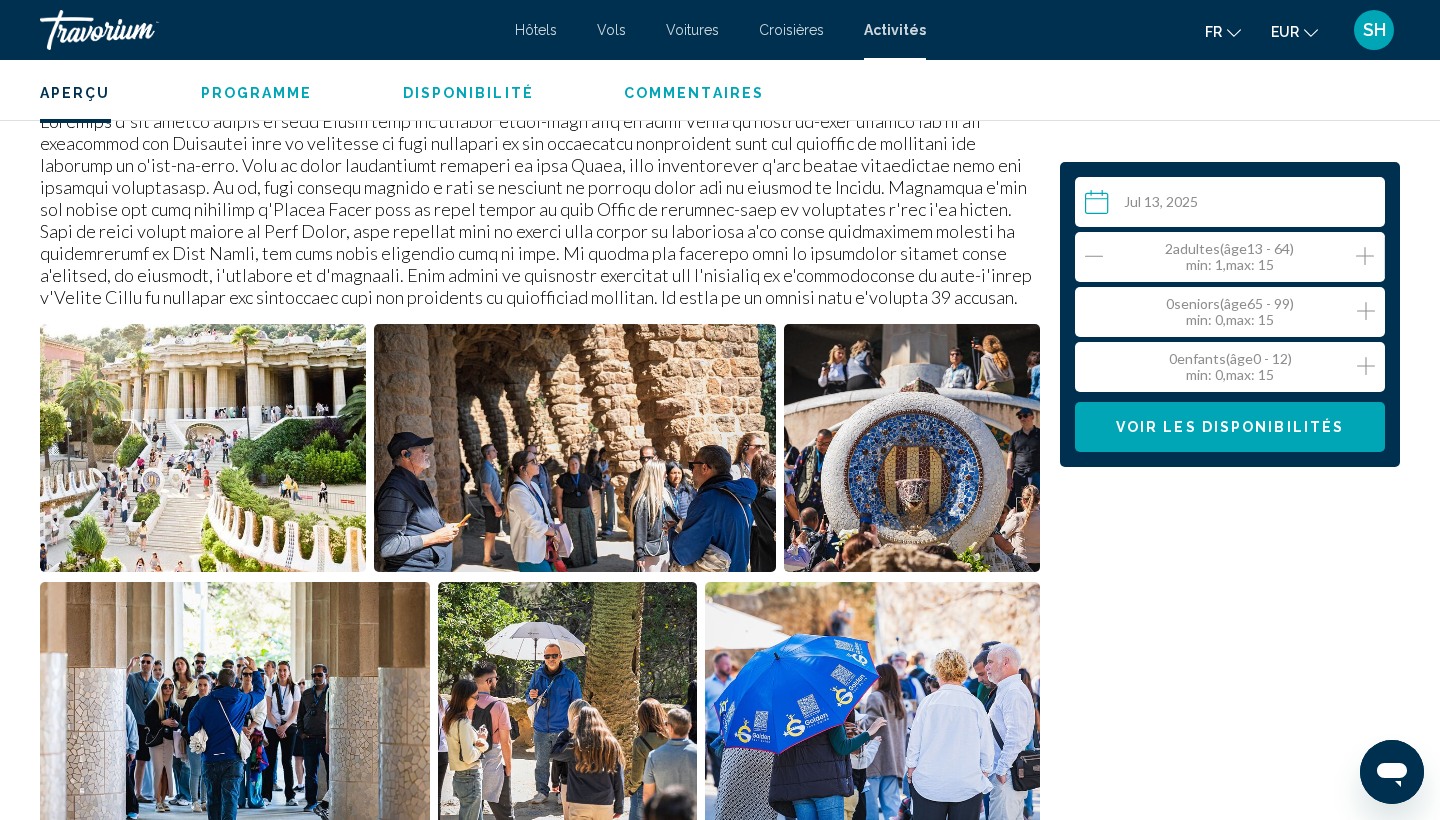 click at bounding box center (1366, 366) 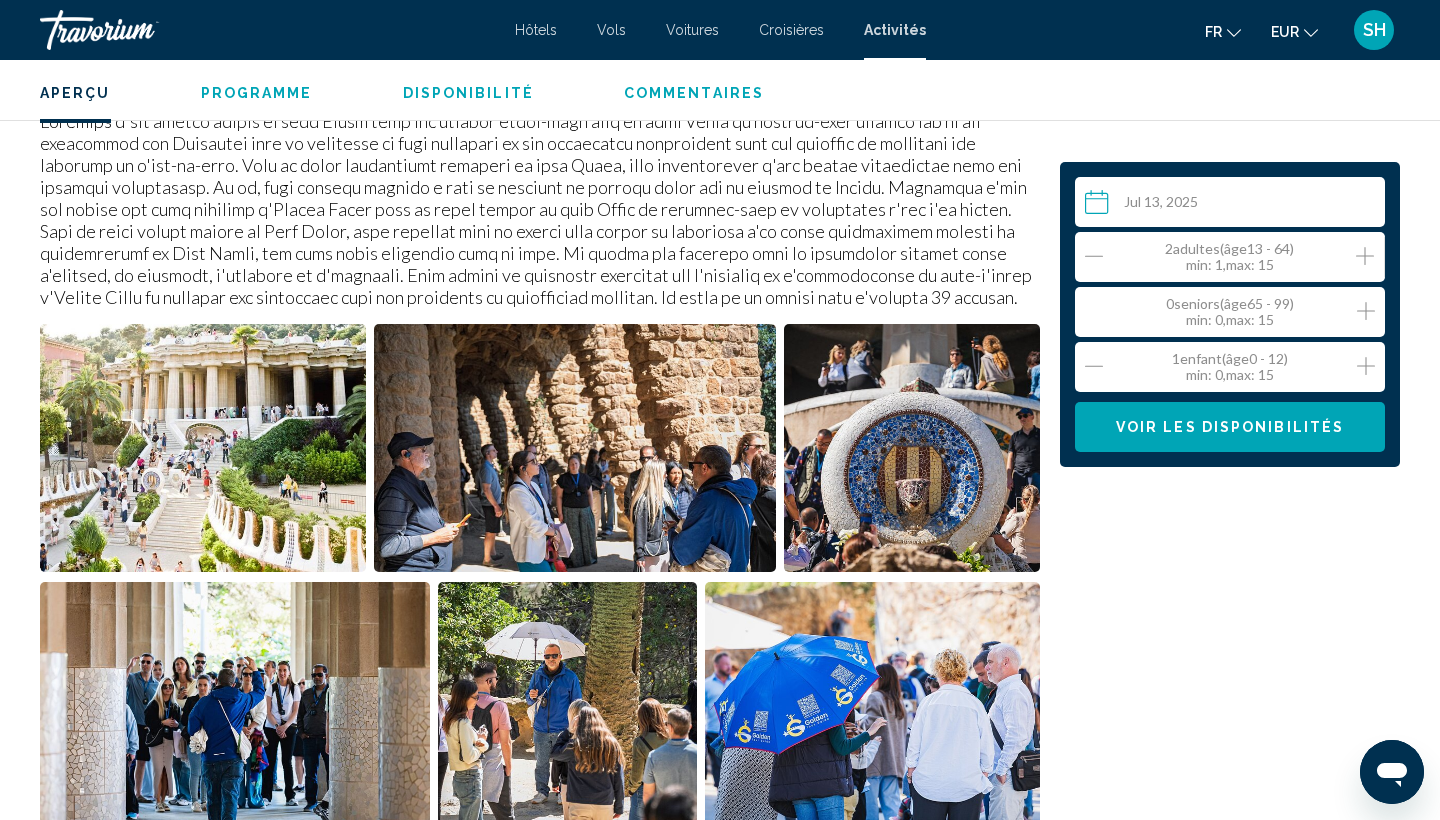 click at bounding box center (1365, 256) 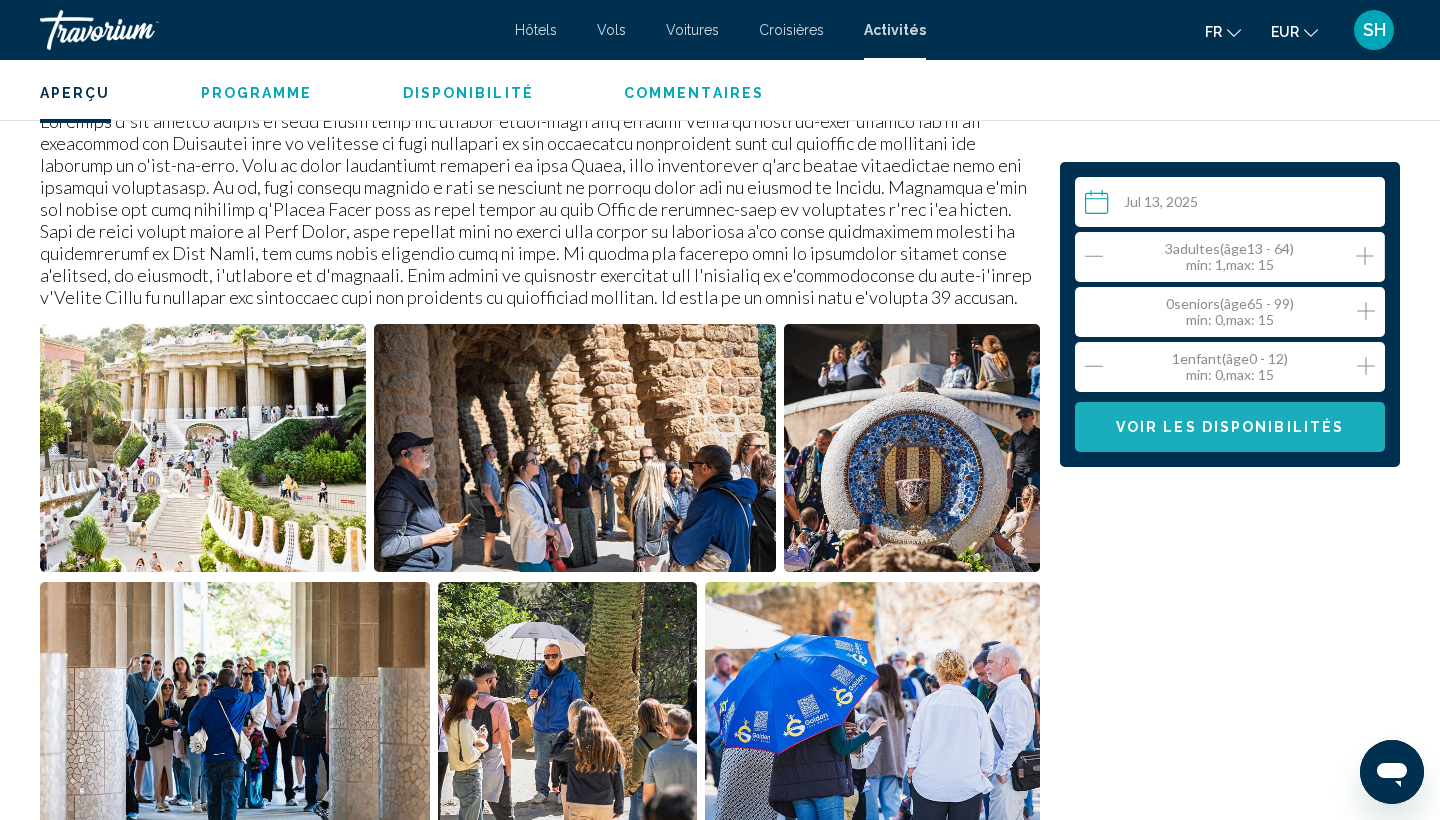 click on "Voir les disponibilités" at bounding box center [1230, 428] 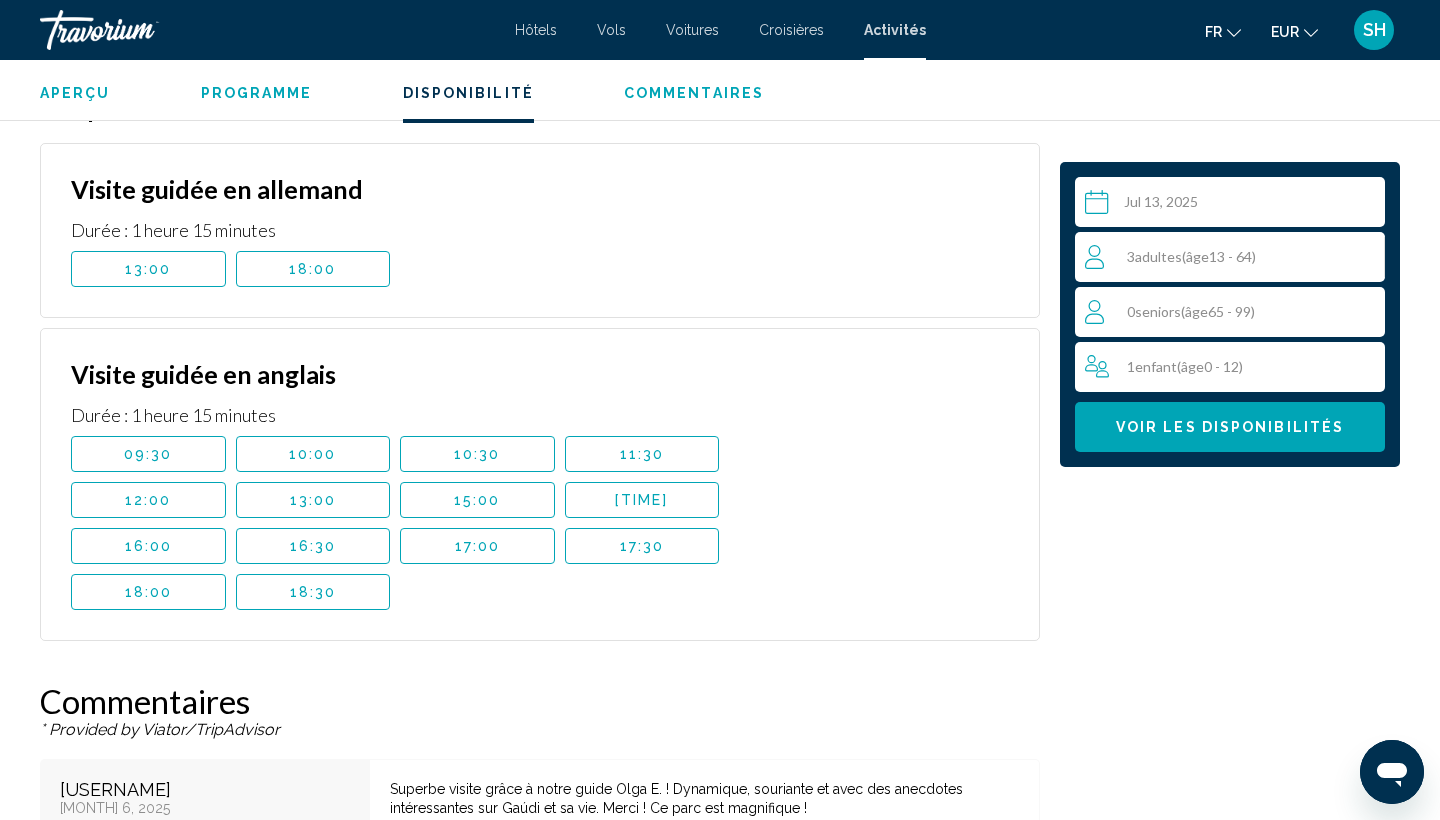 scroll, scrollTop: 3256, scrollLeft: 0, axis: vertical 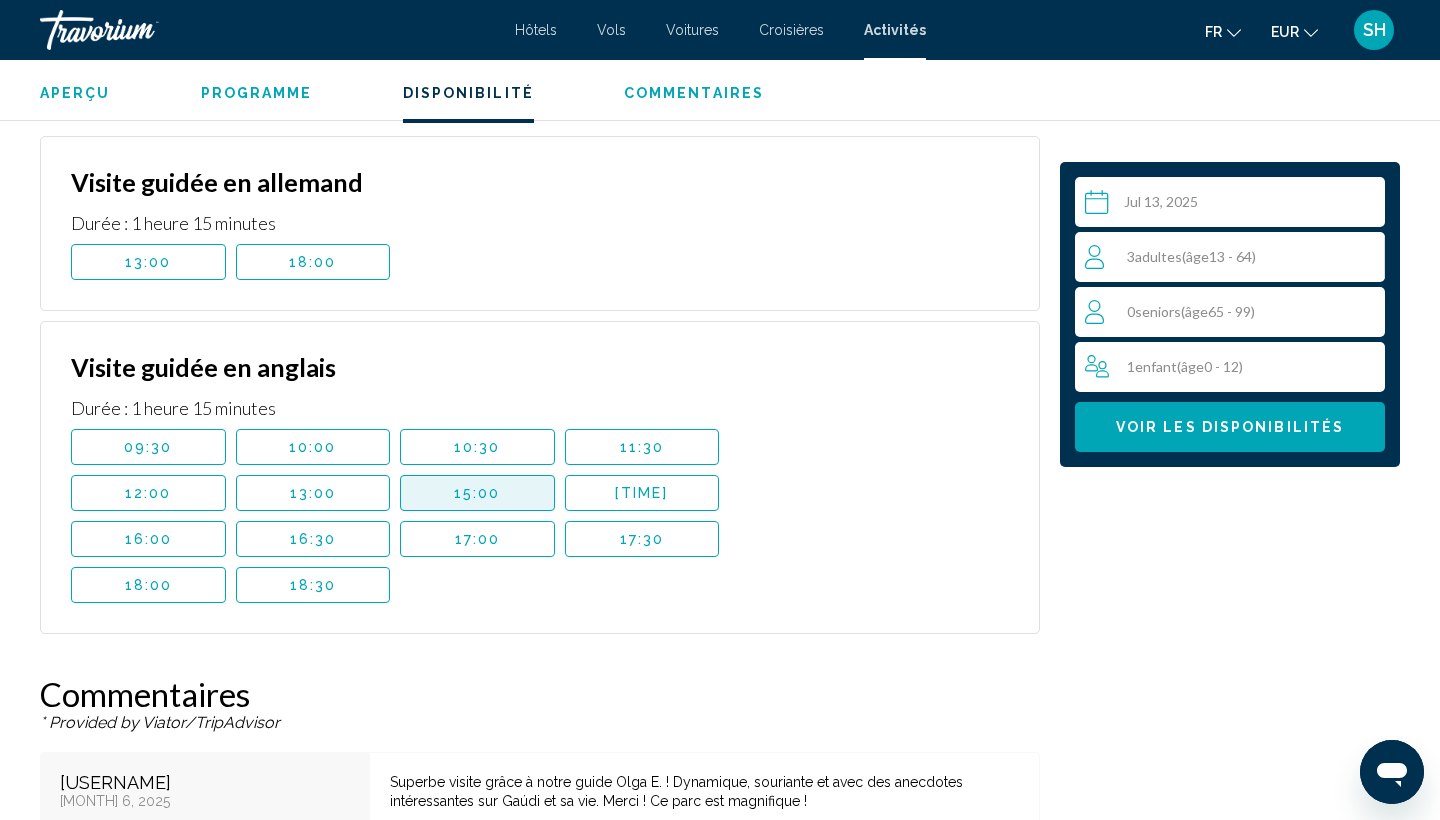 click on "15:00" at bounding box center (148, 262) 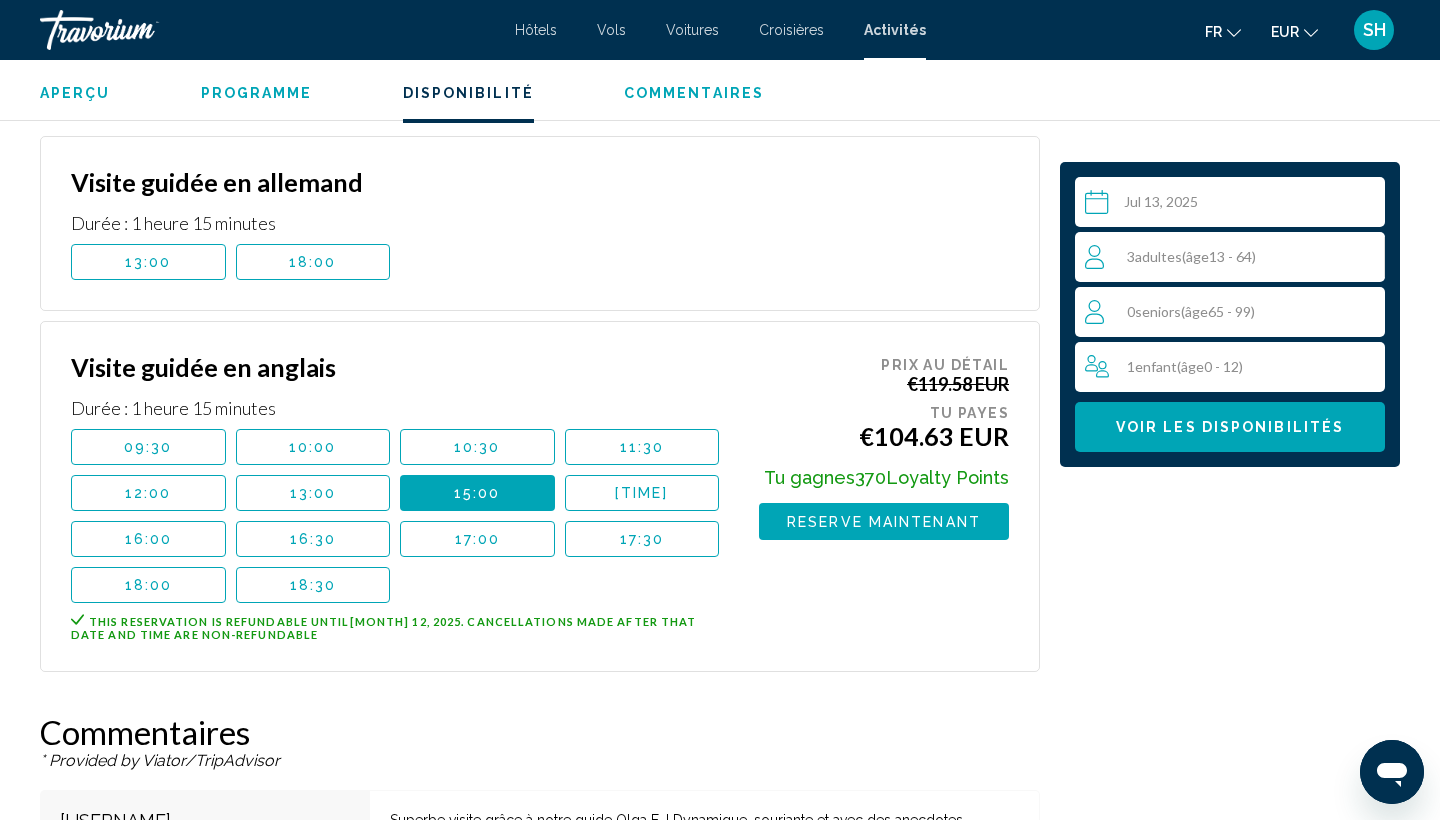 click on "SH" at bounding box center (1374, 30) 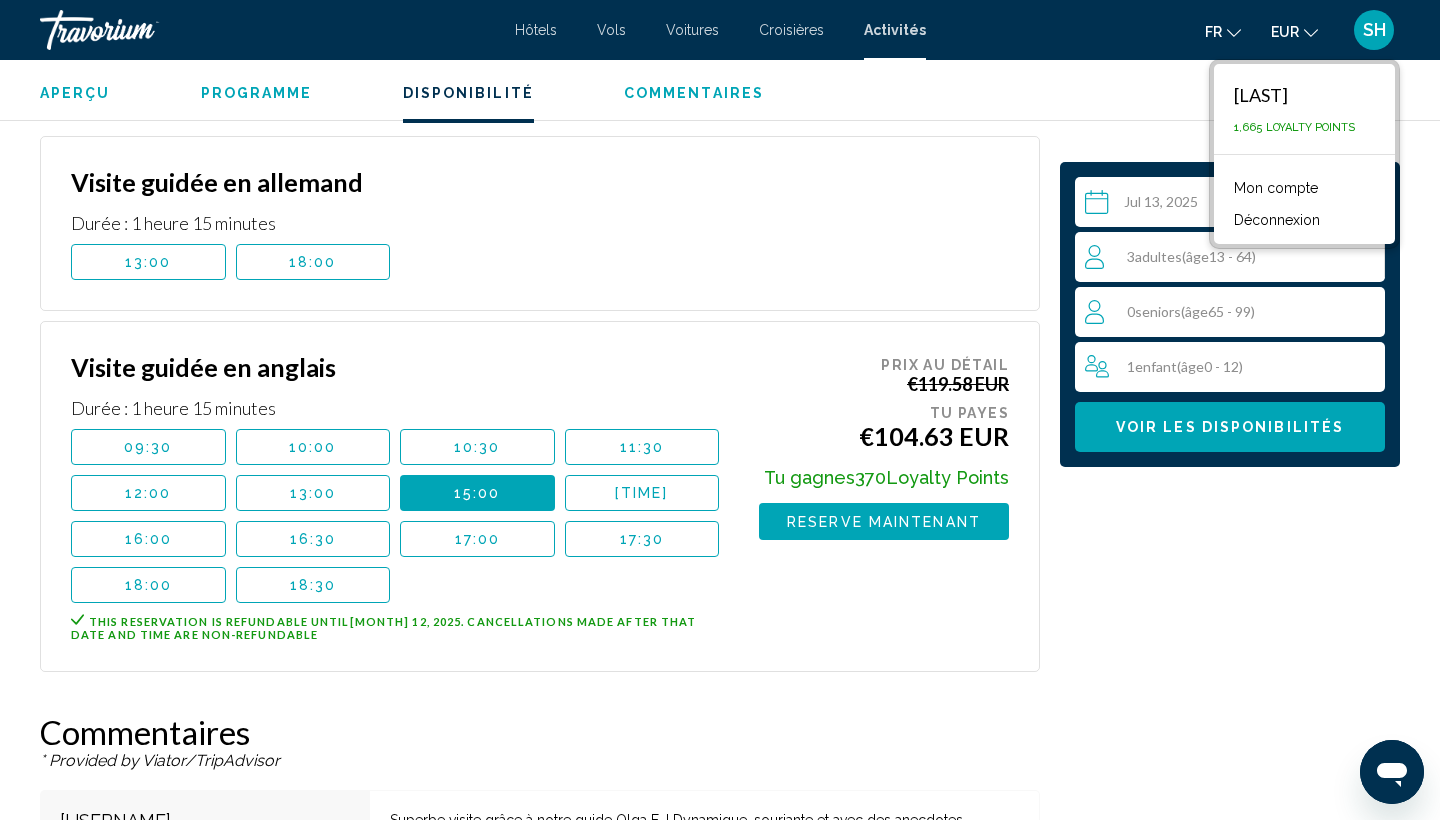 click on "Mon compte" at bounding box center [1276, 188] 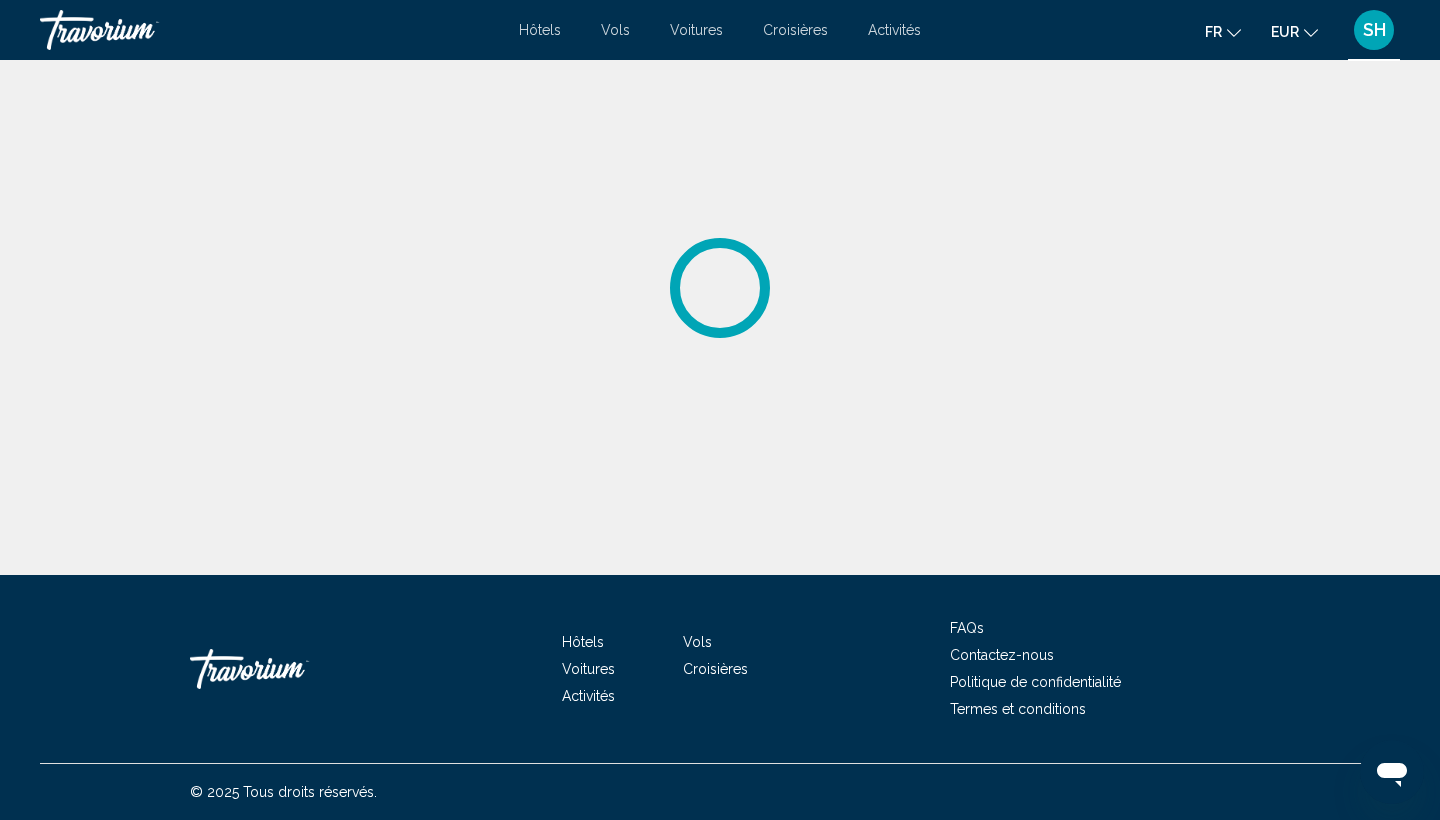 scroll, scrollTop: 0, scrollLeft: 0, axis: both 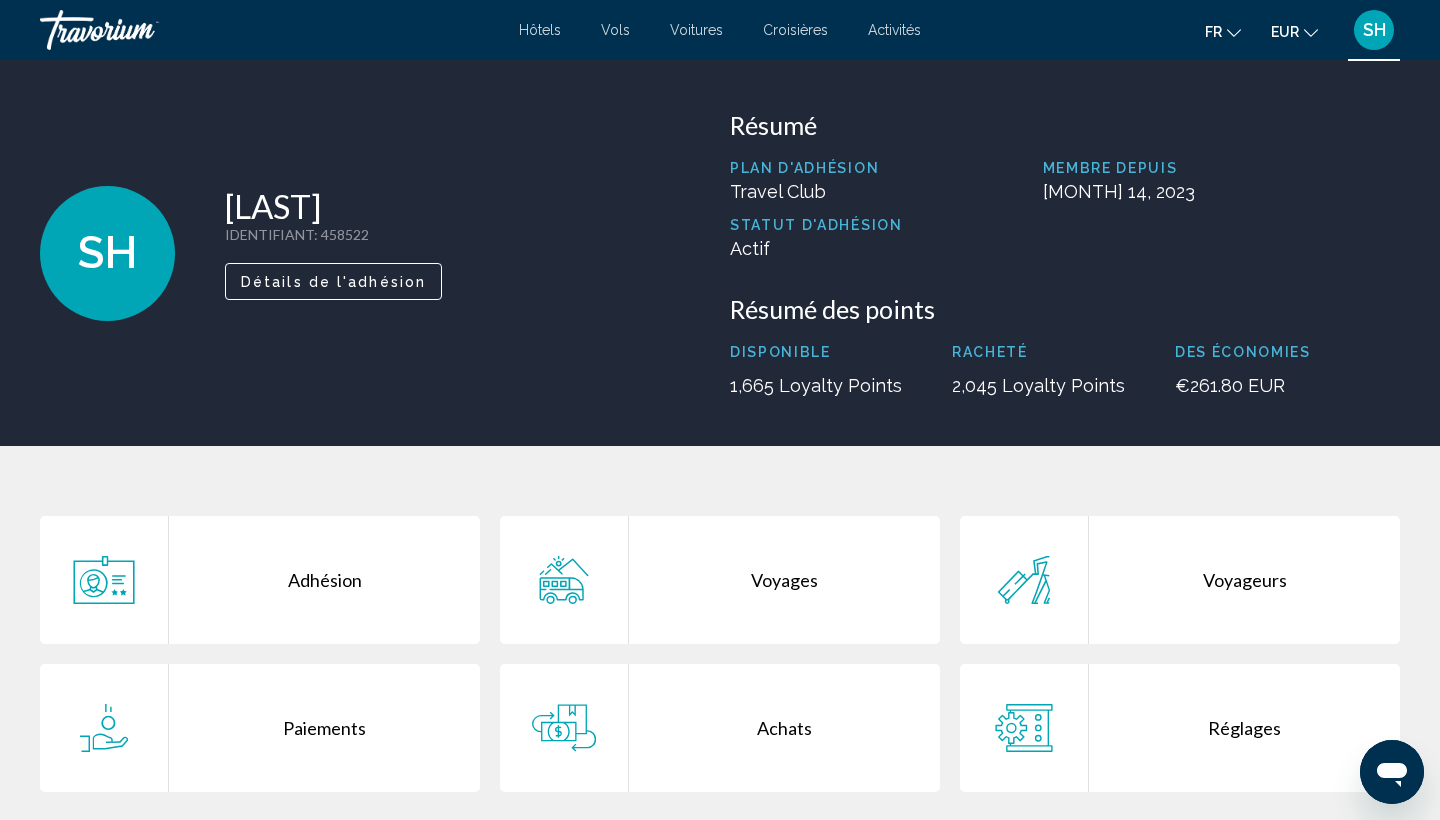 click on "Voyages" at bounding box center [784, 580] 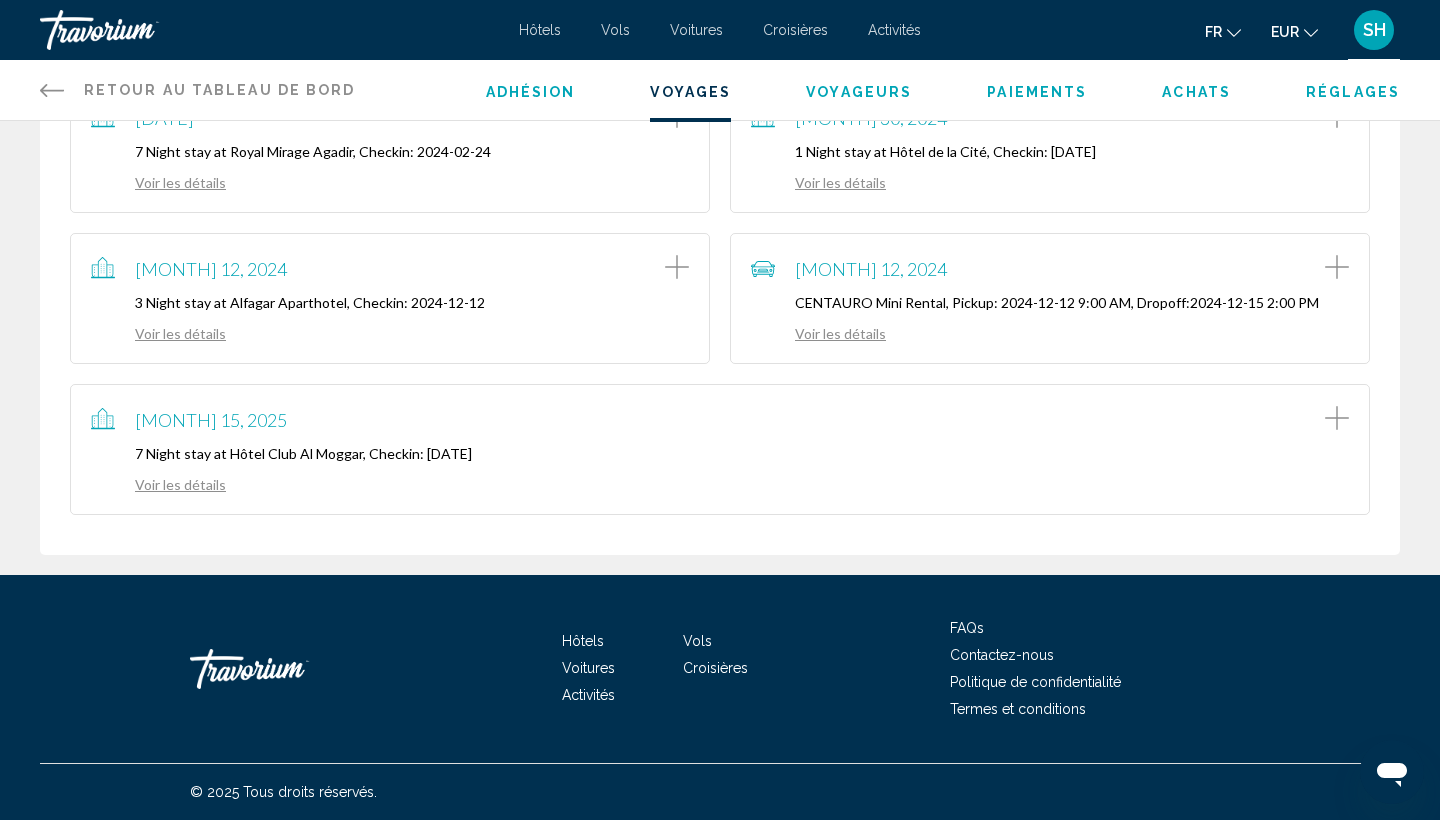 scroll, scrollTop: 457, scrollLeft: 0, axis: vertical 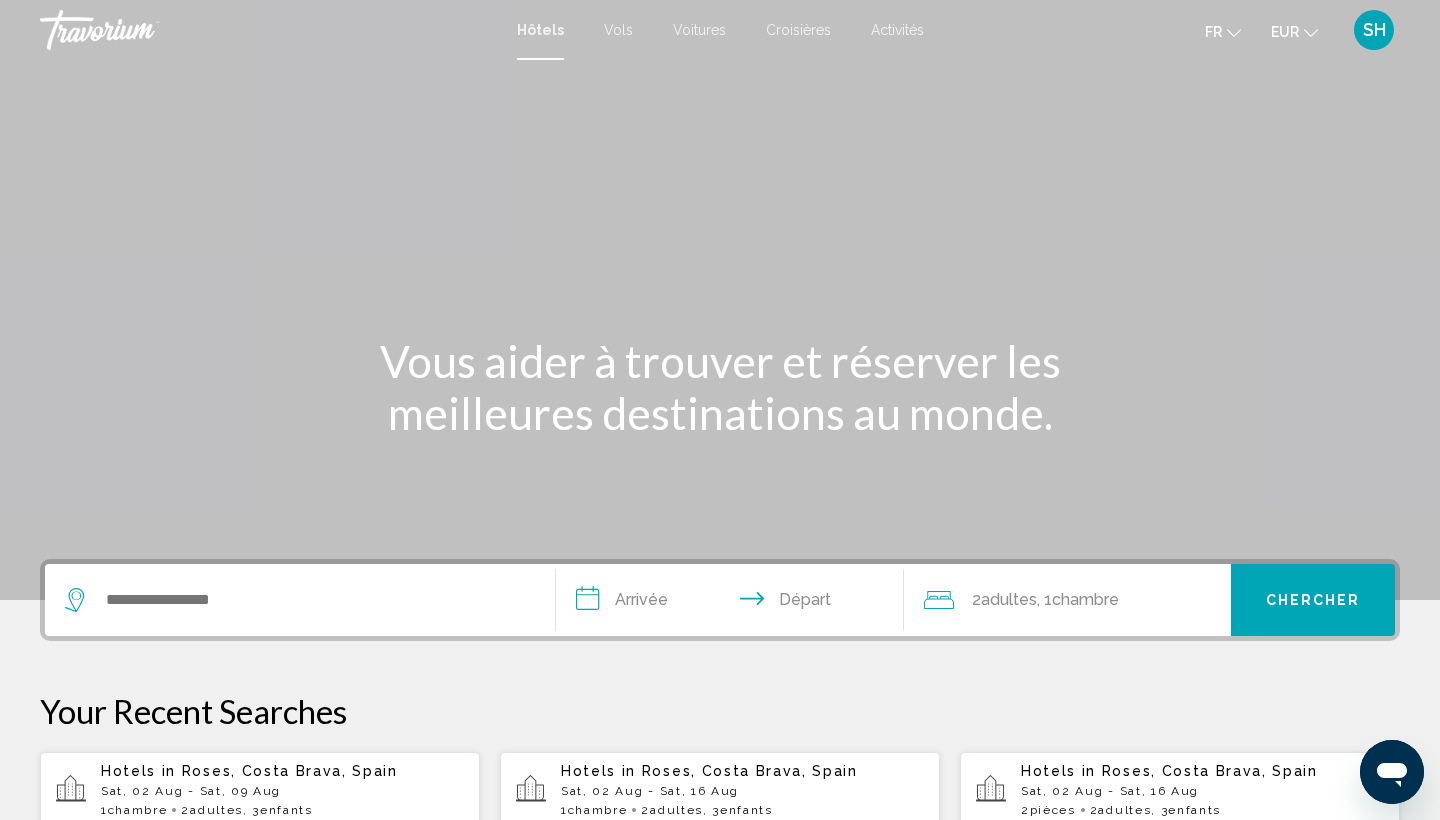 click on "SH" at bounding box center [1374, 30] 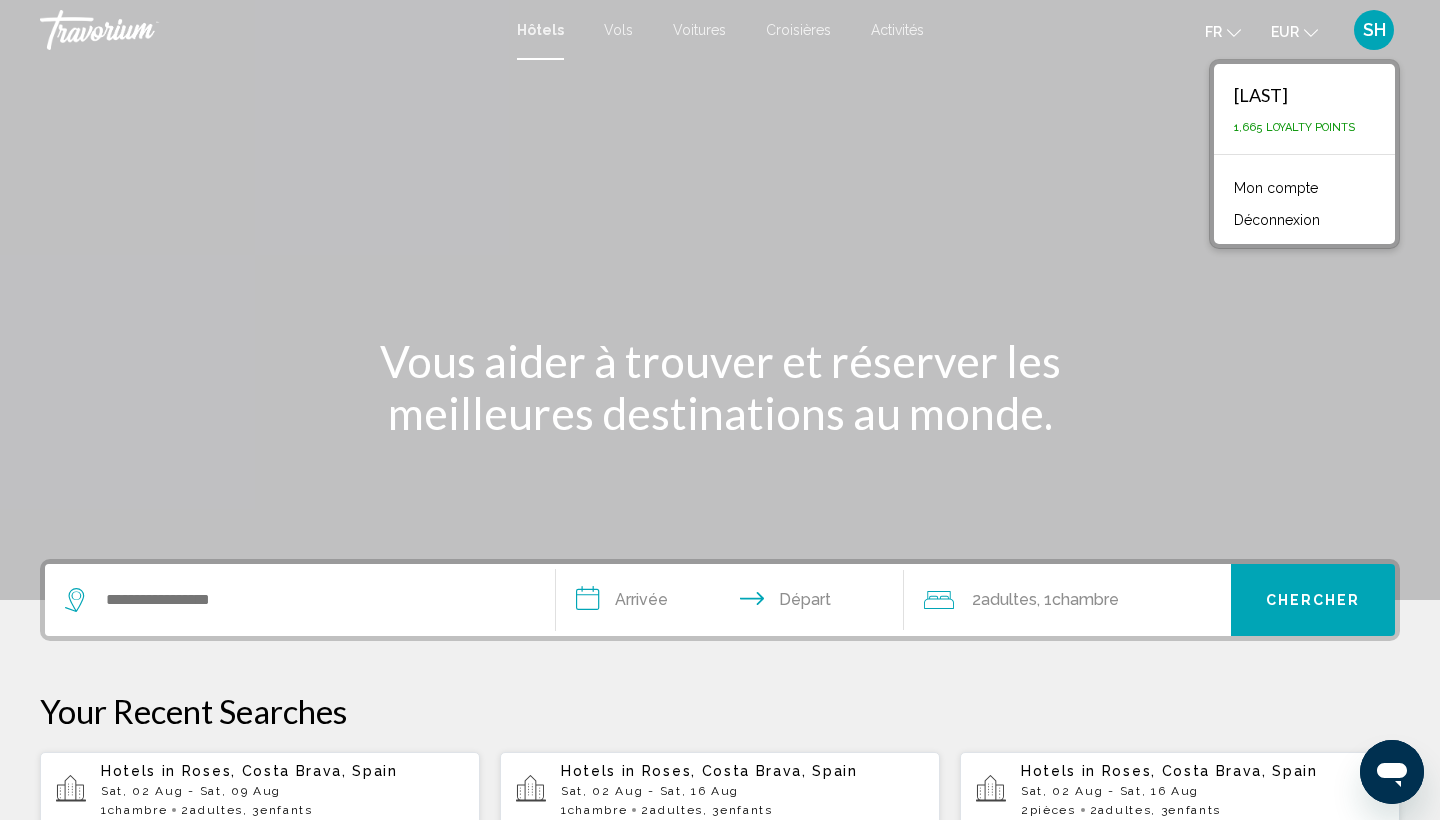 click on "Mon compte" at bounding box center (1276, 188) 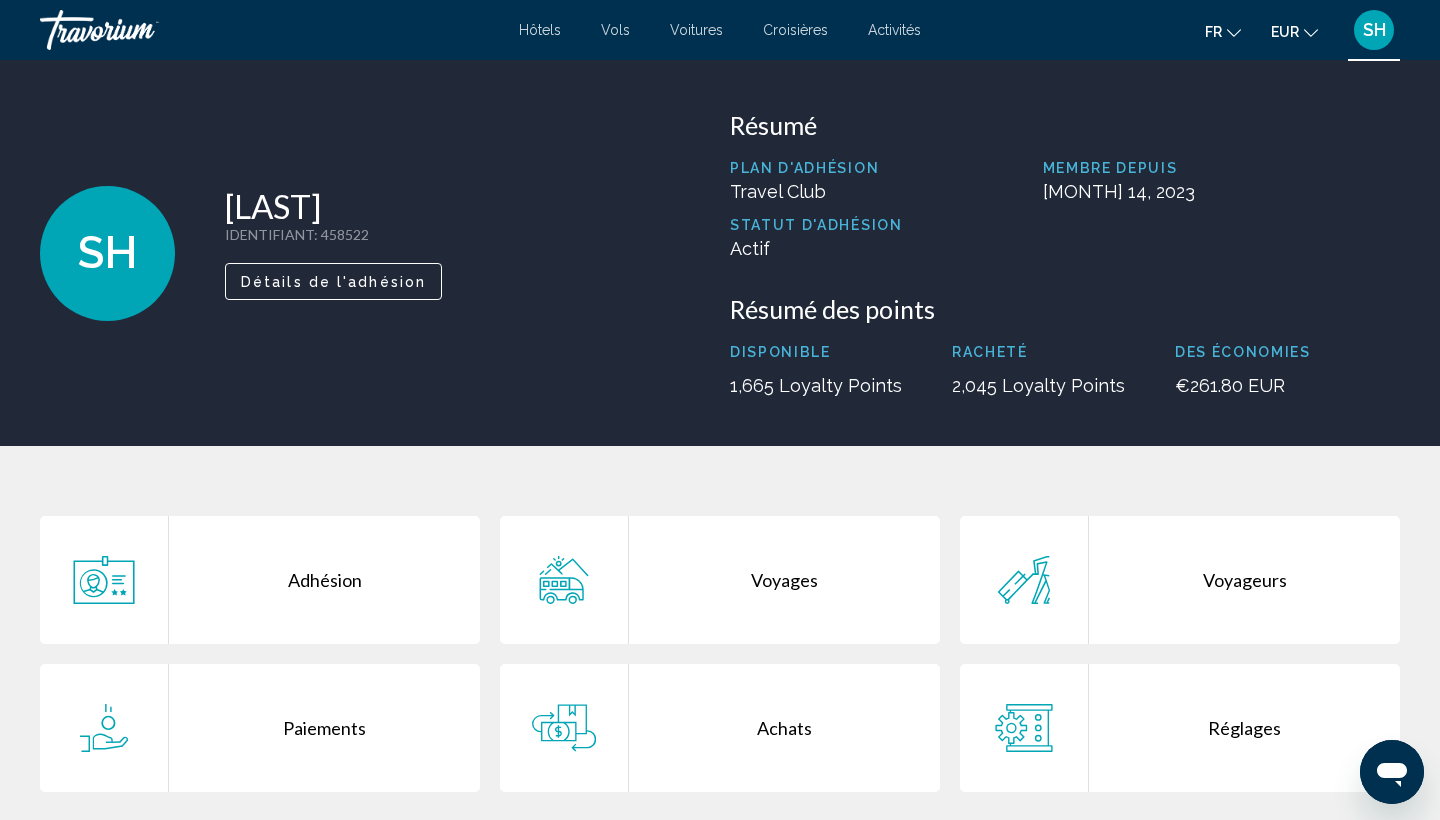 click on "Voyages" at bounding box center [784, 580] 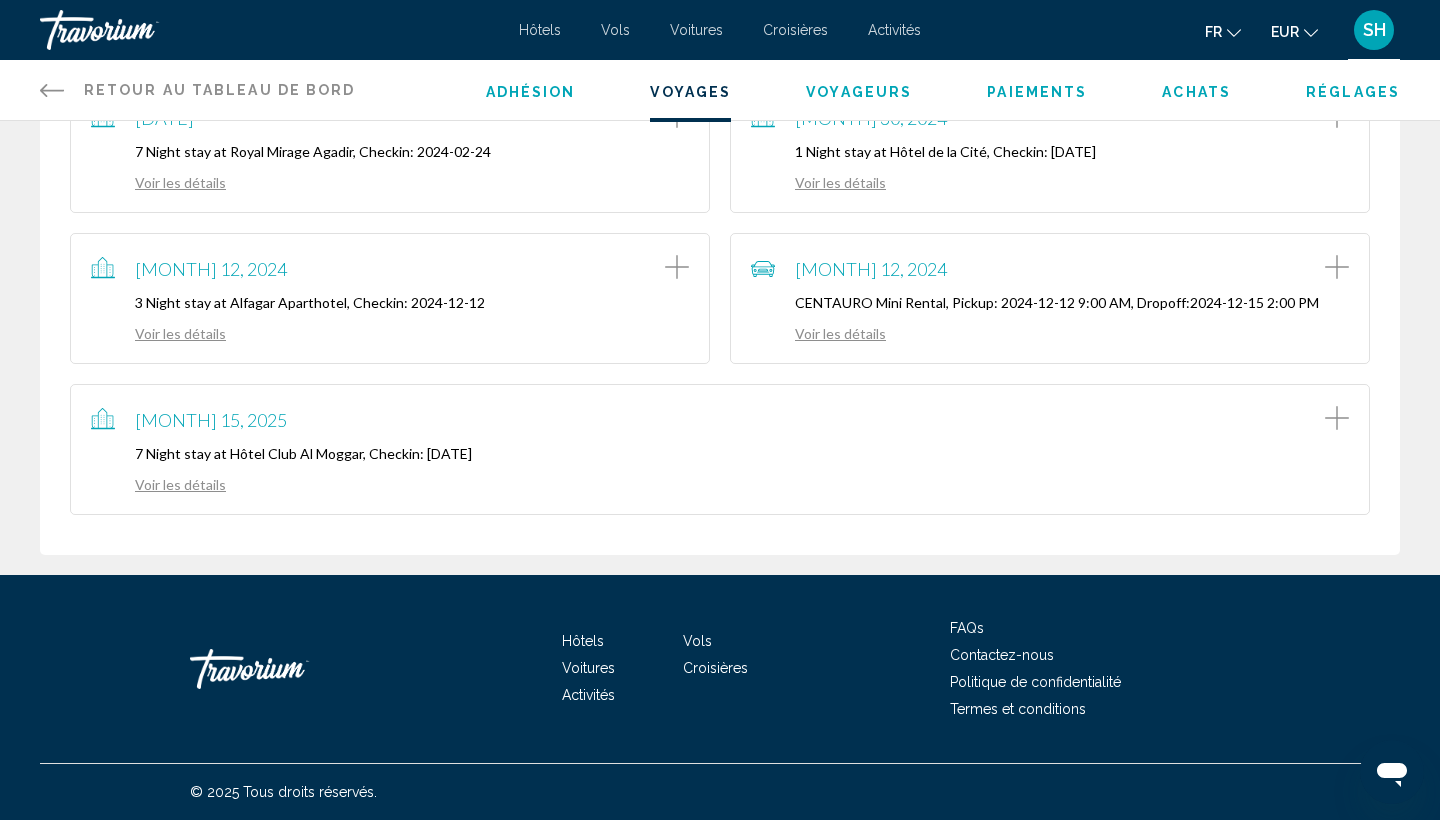 scroll, scrollTop: 457, scrollLeft: 0, axis: vertical 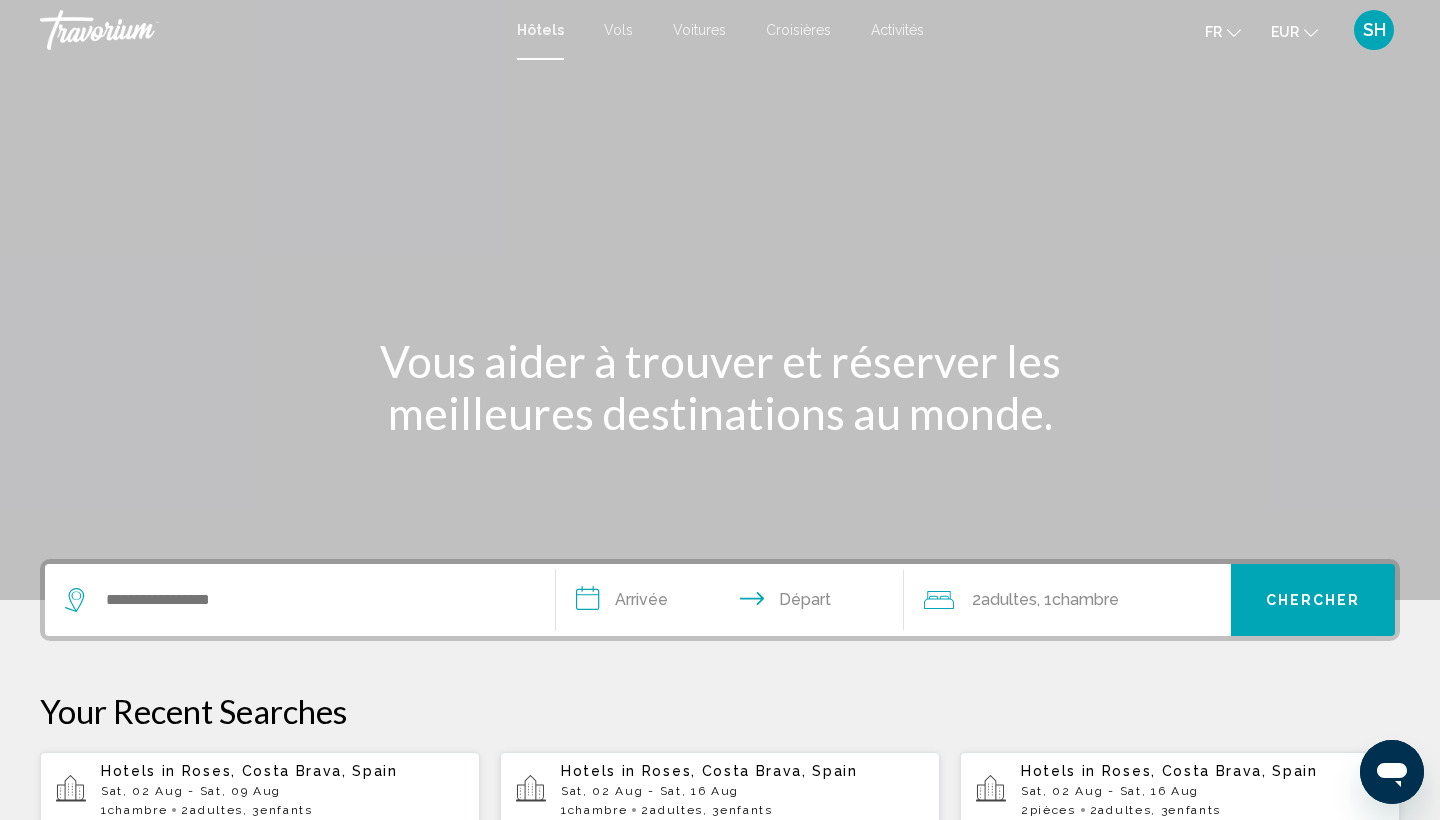 click on "SH" at bounding box center [1374, 30] 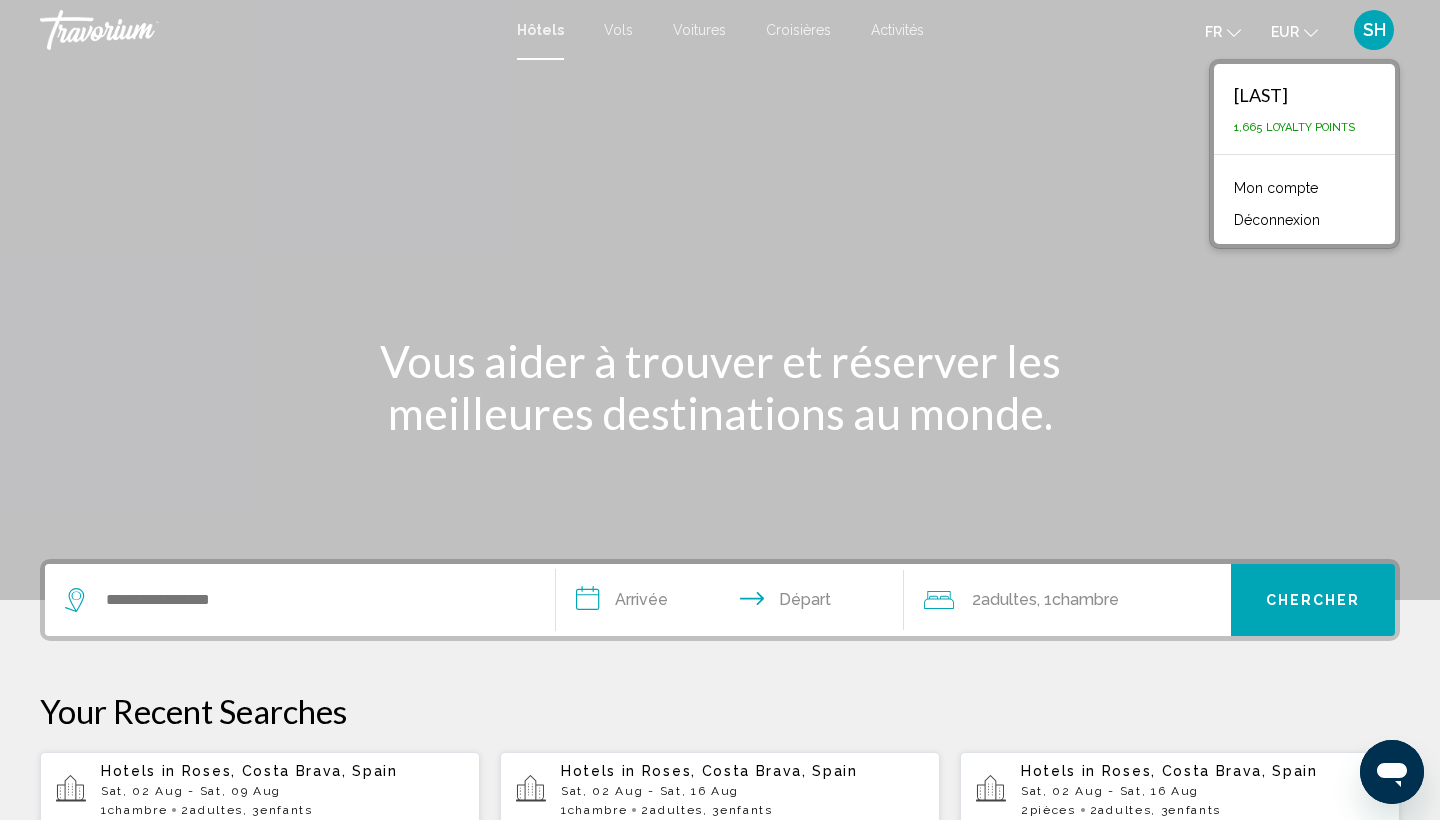 click on "Mon compte" at bounding box center (1276, 188) 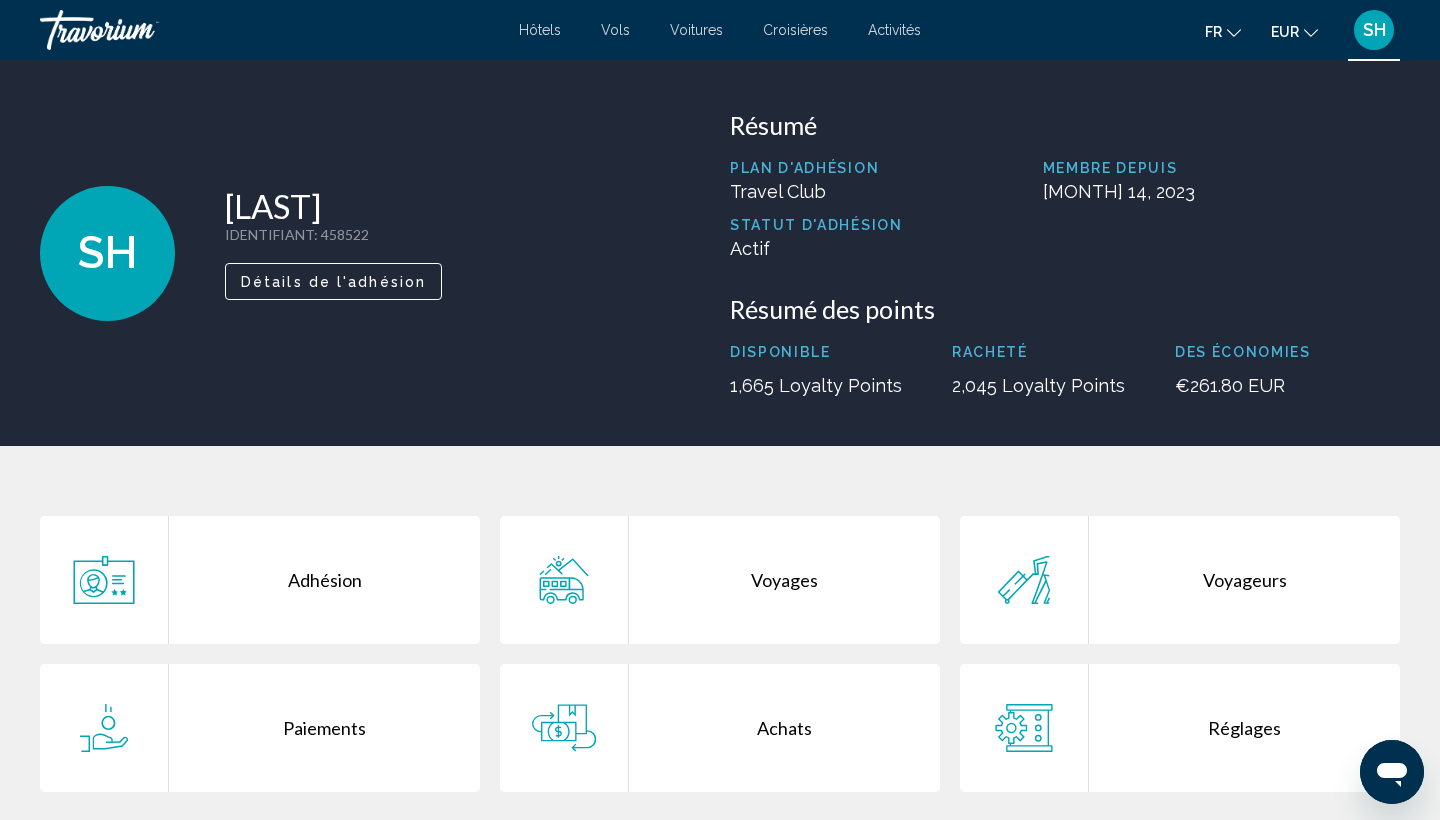 click on "Voyages" at bounding box center [784, 580] 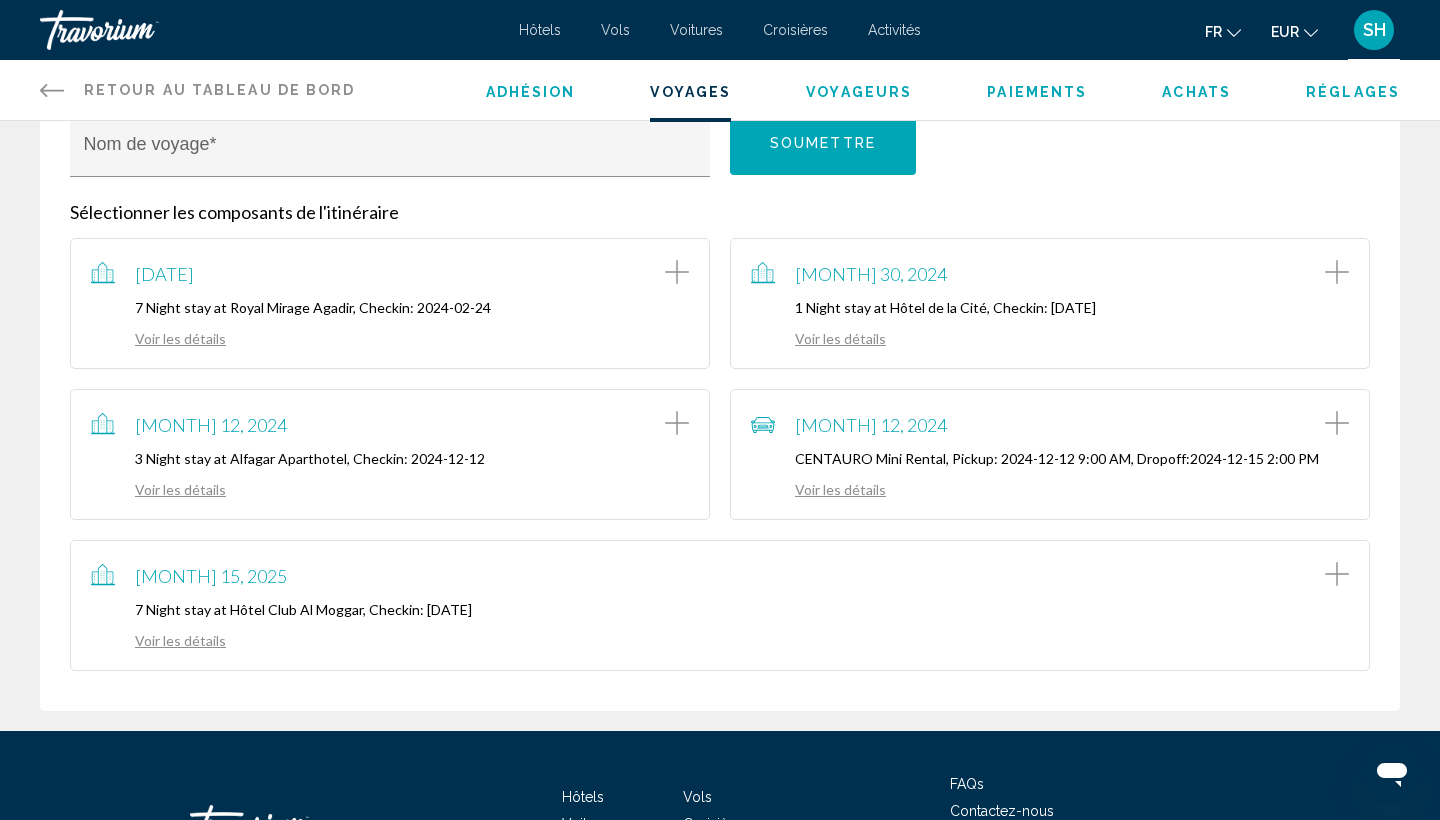 scroll, scrollTop: 292, scrollLeft: 0, axis: vertical 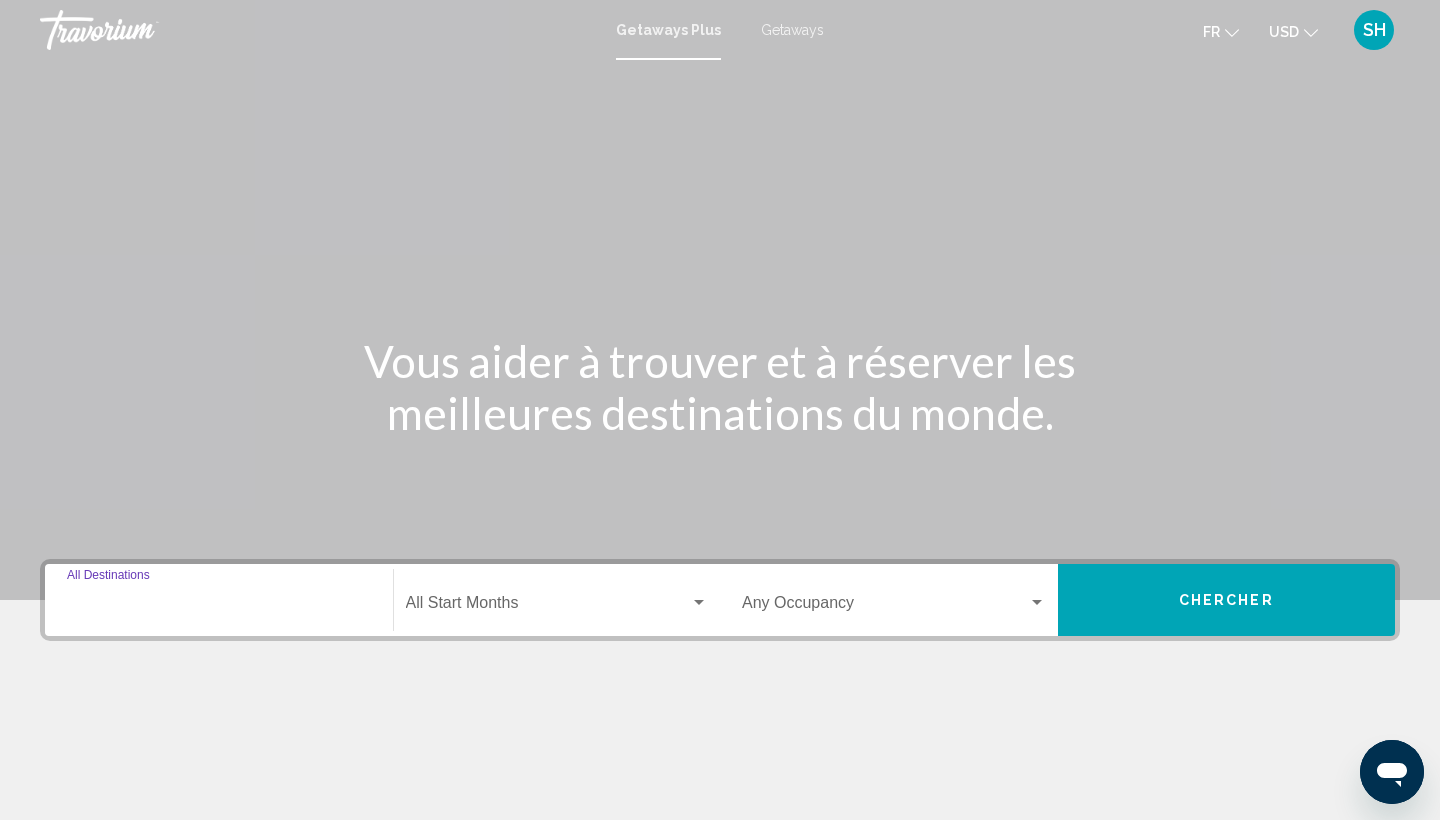 click on "Destination All Destinations" at bounding box center (219, 607) 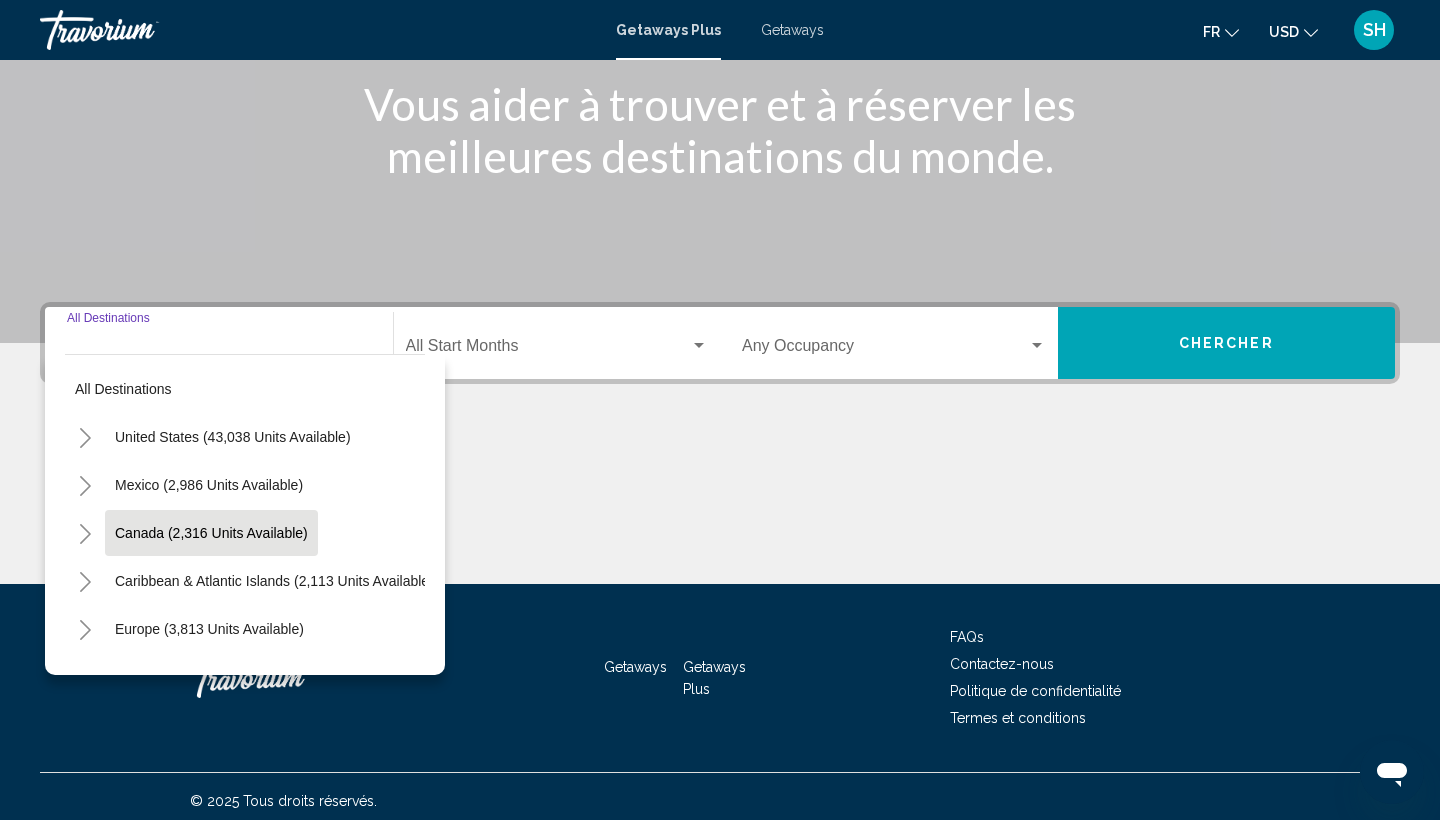 scroll, scrollTop: 266, scrollLeft: 0, axis: vertical 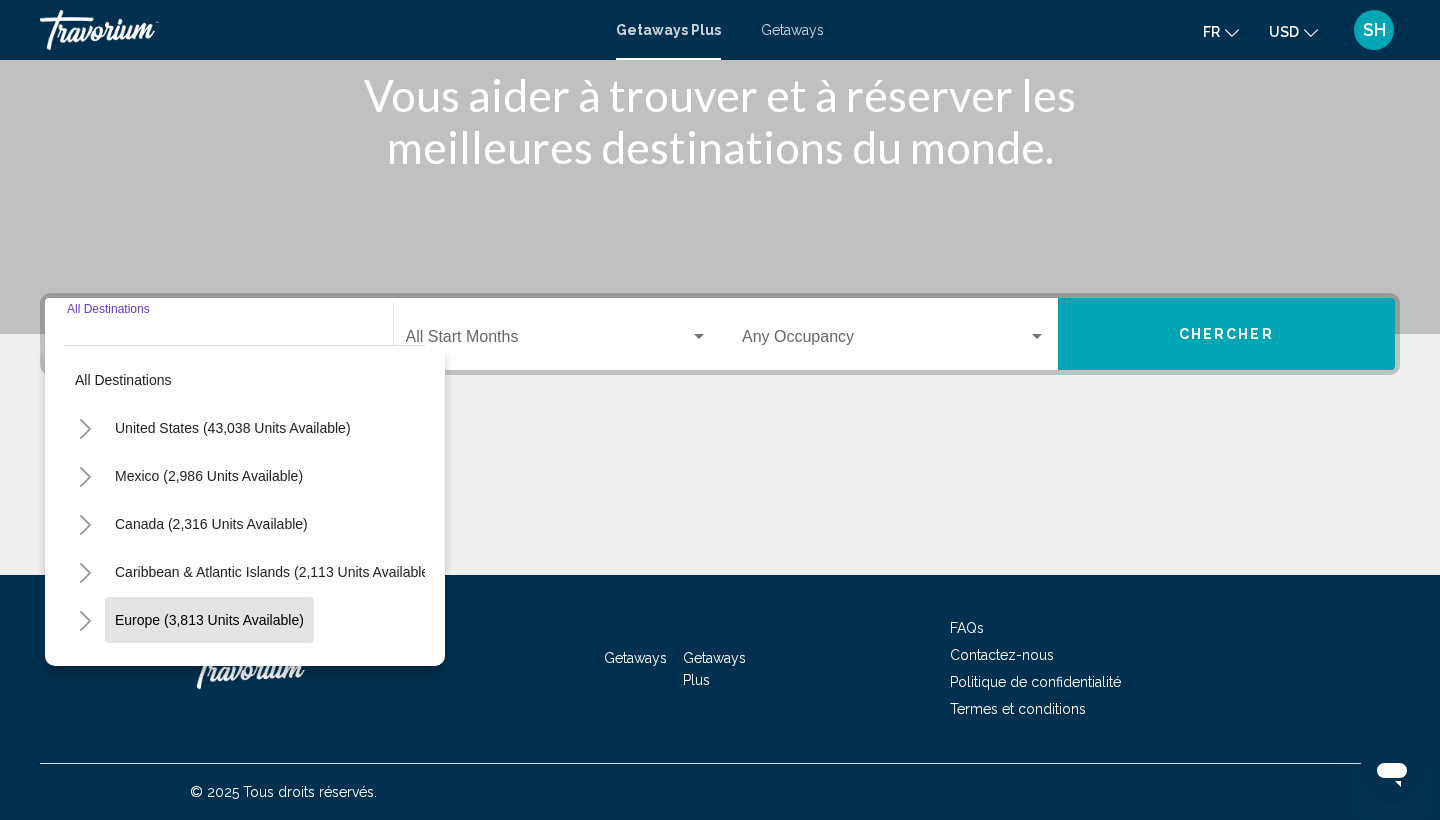 click on "Europe (3,813 units available)" at bounding box center (233, 428) 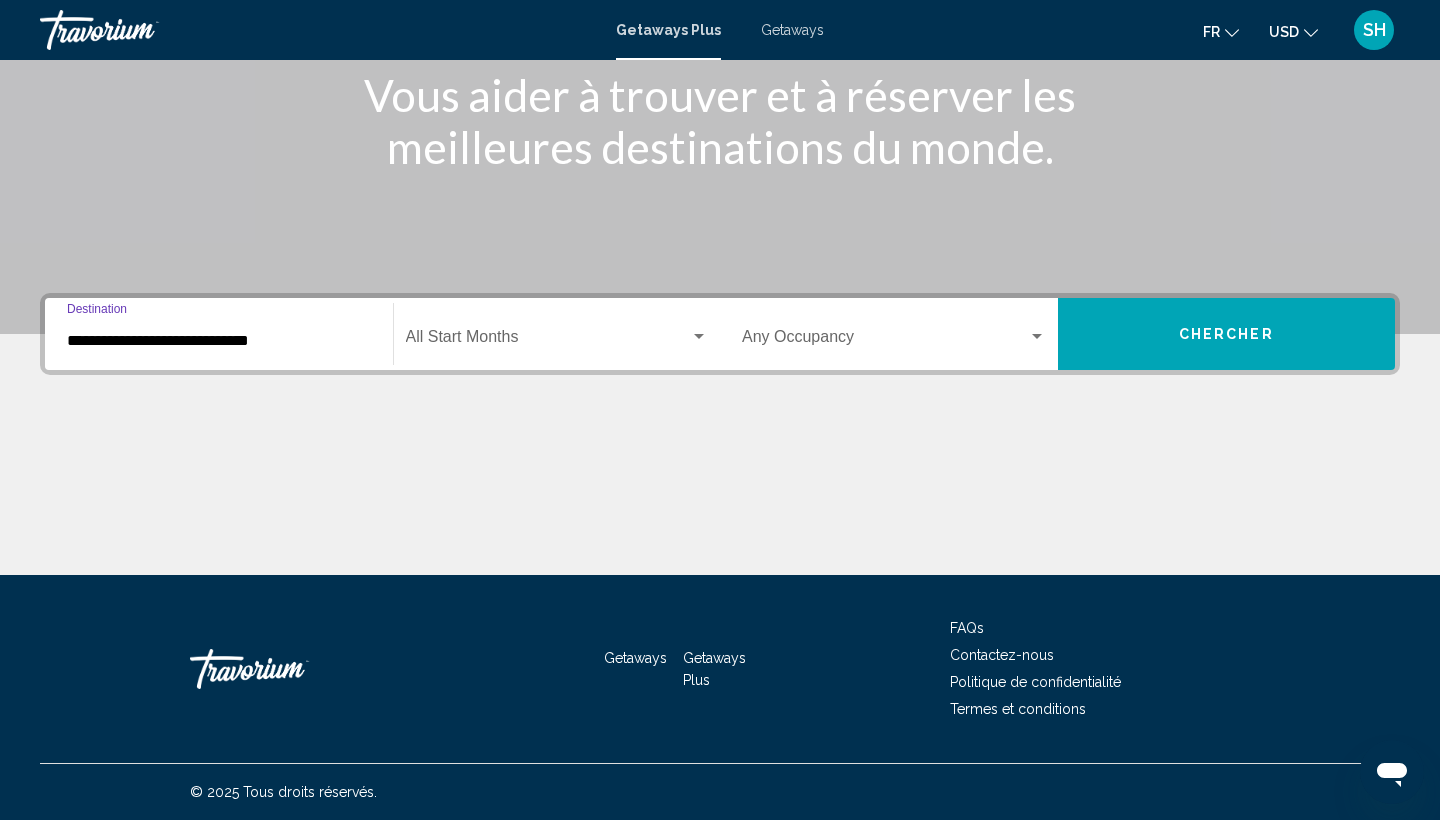 click at bounding box center (548, 341) 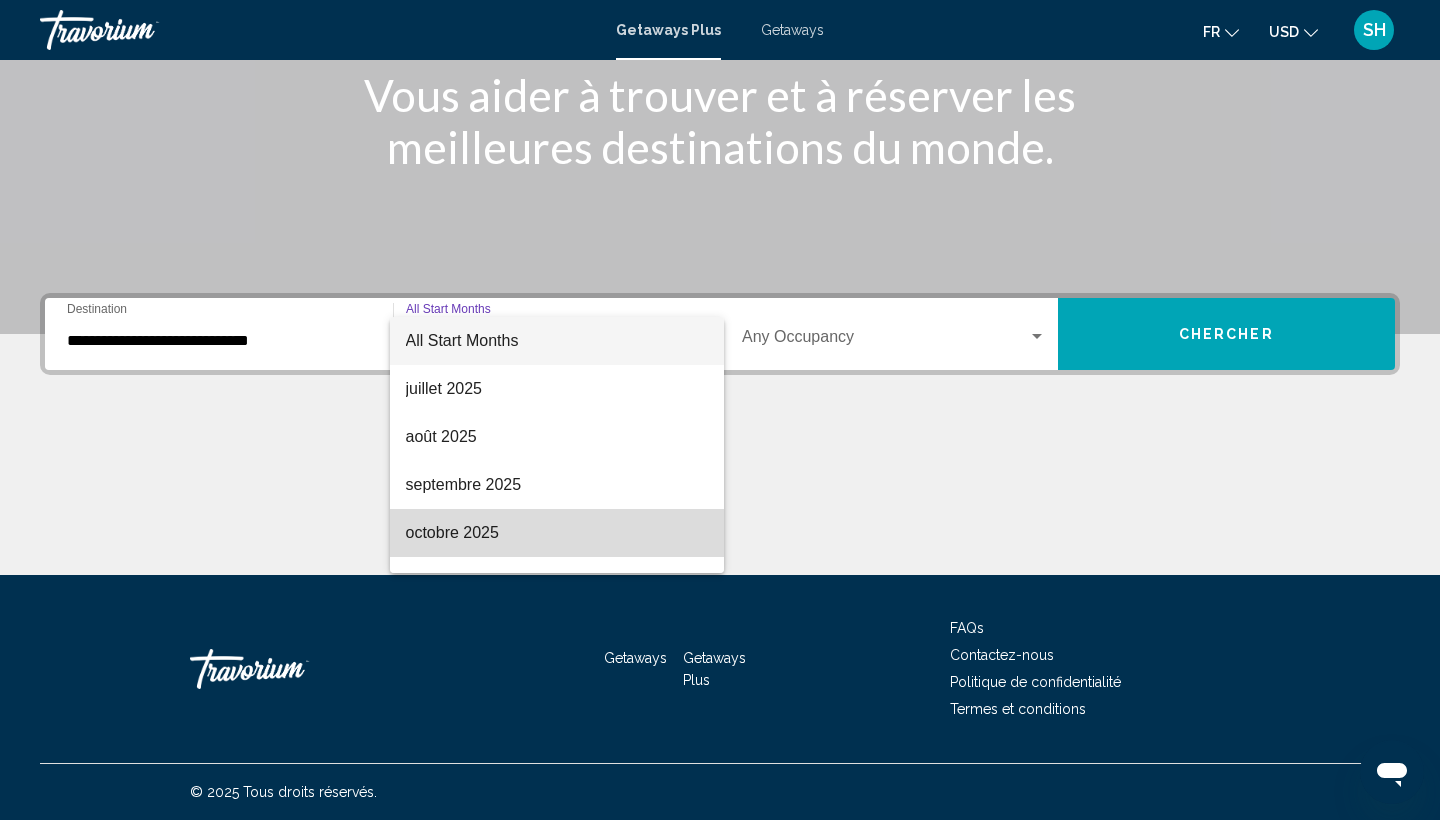 click on "octobre 2025" at bounding box center [557, 533] 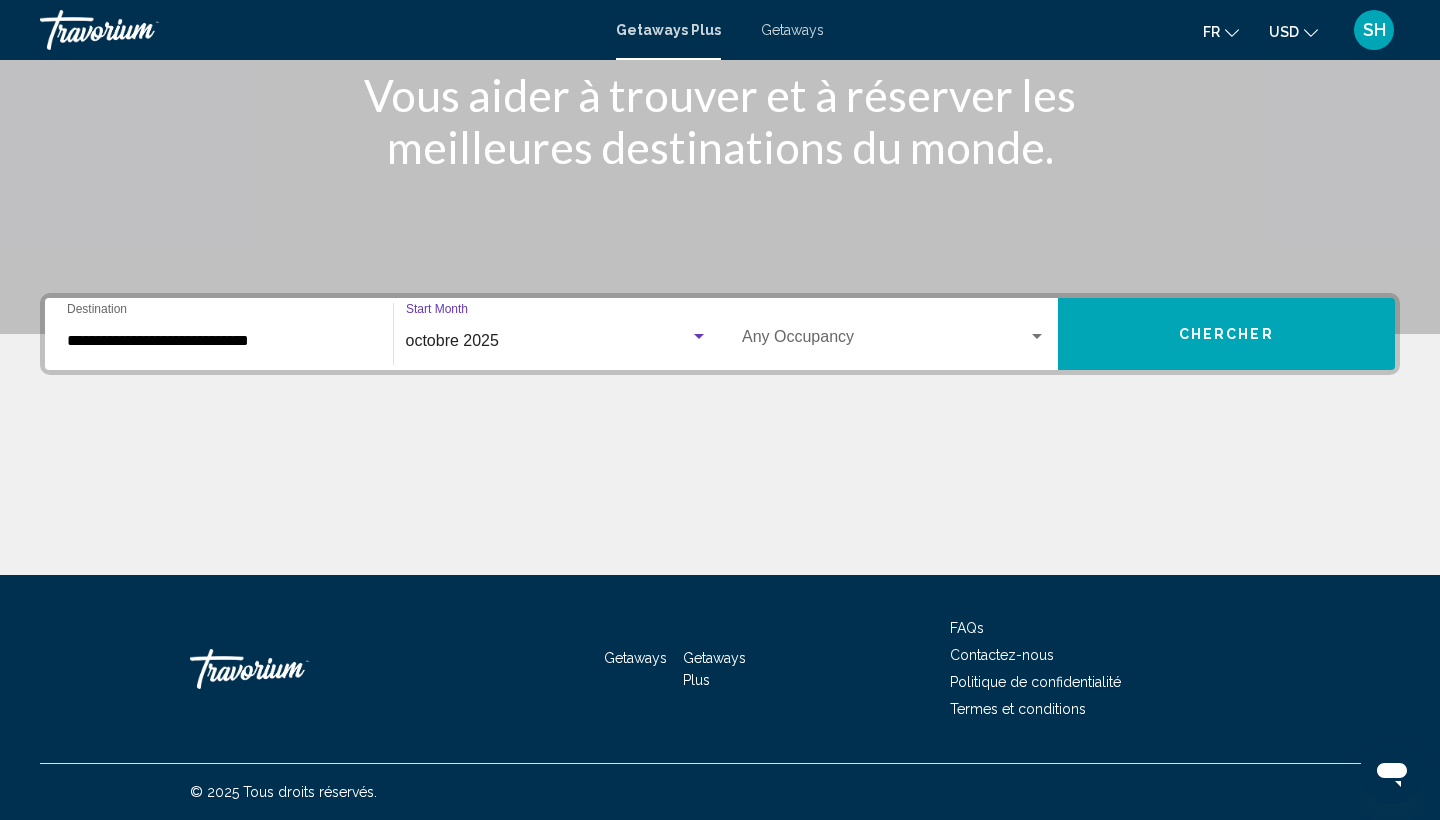 click at bounding box center [885, 341] 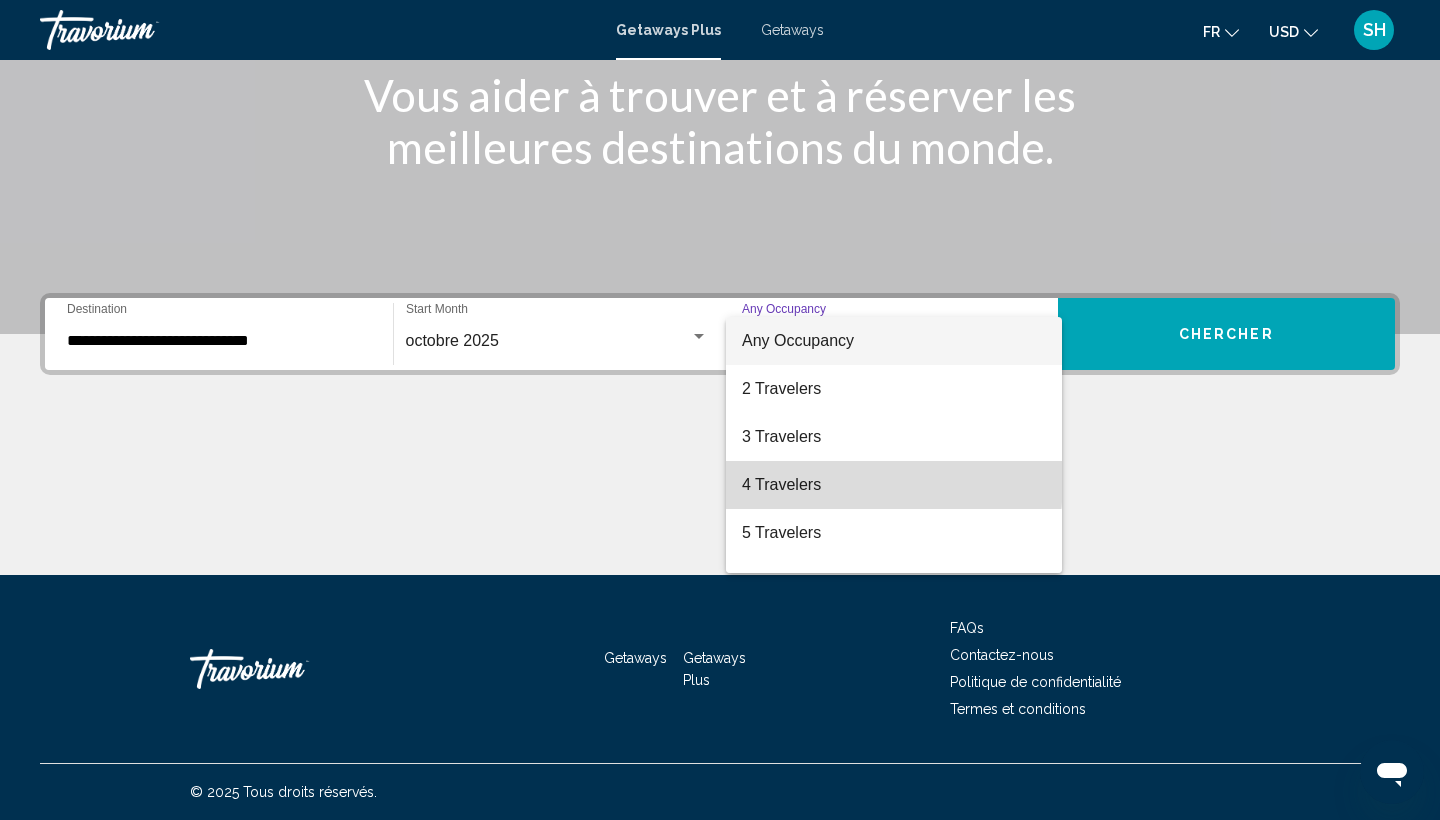click on "4 Travelers" at bounding box center [894, 485] 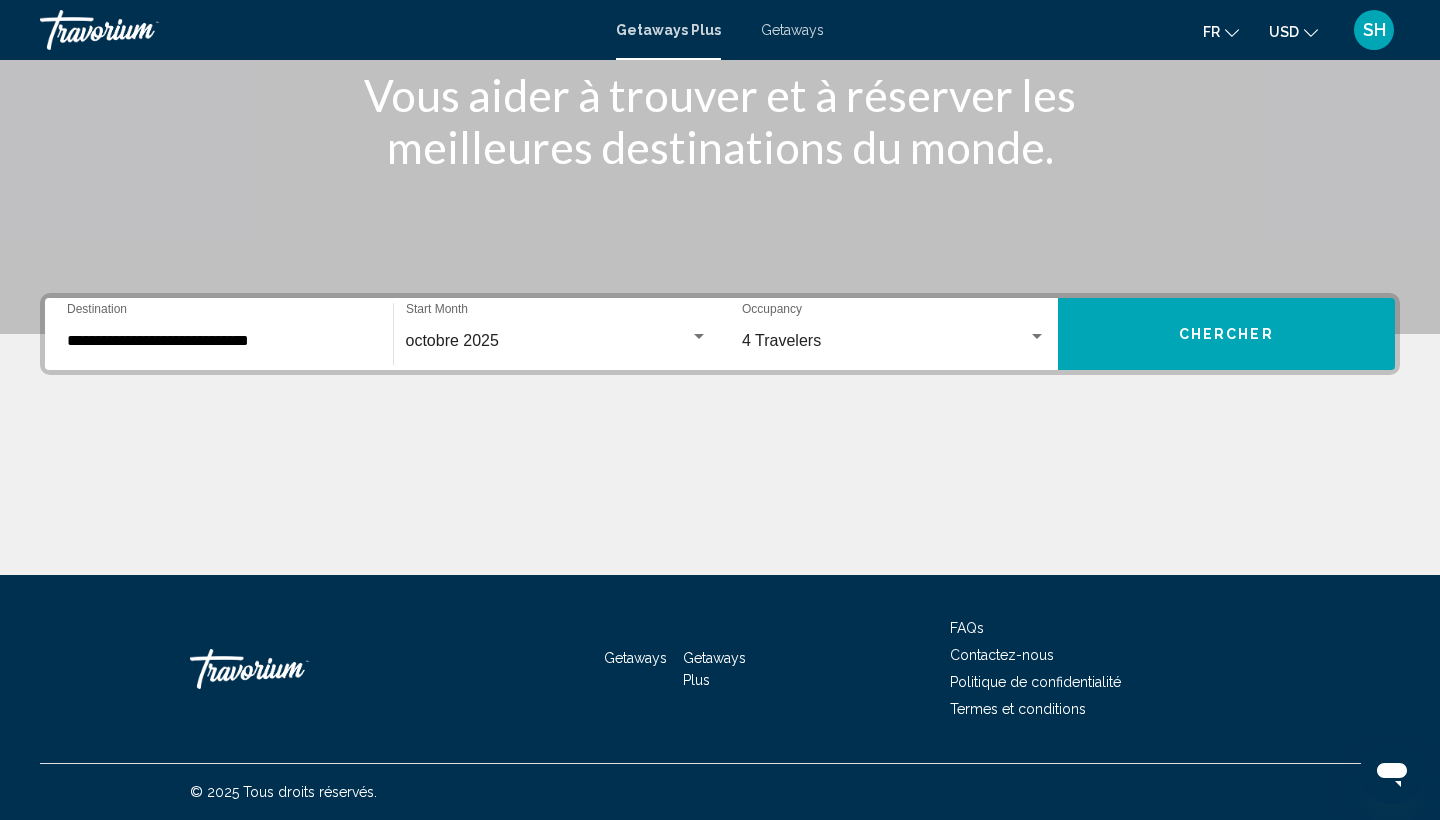 click at bounding box center [1311, 33] 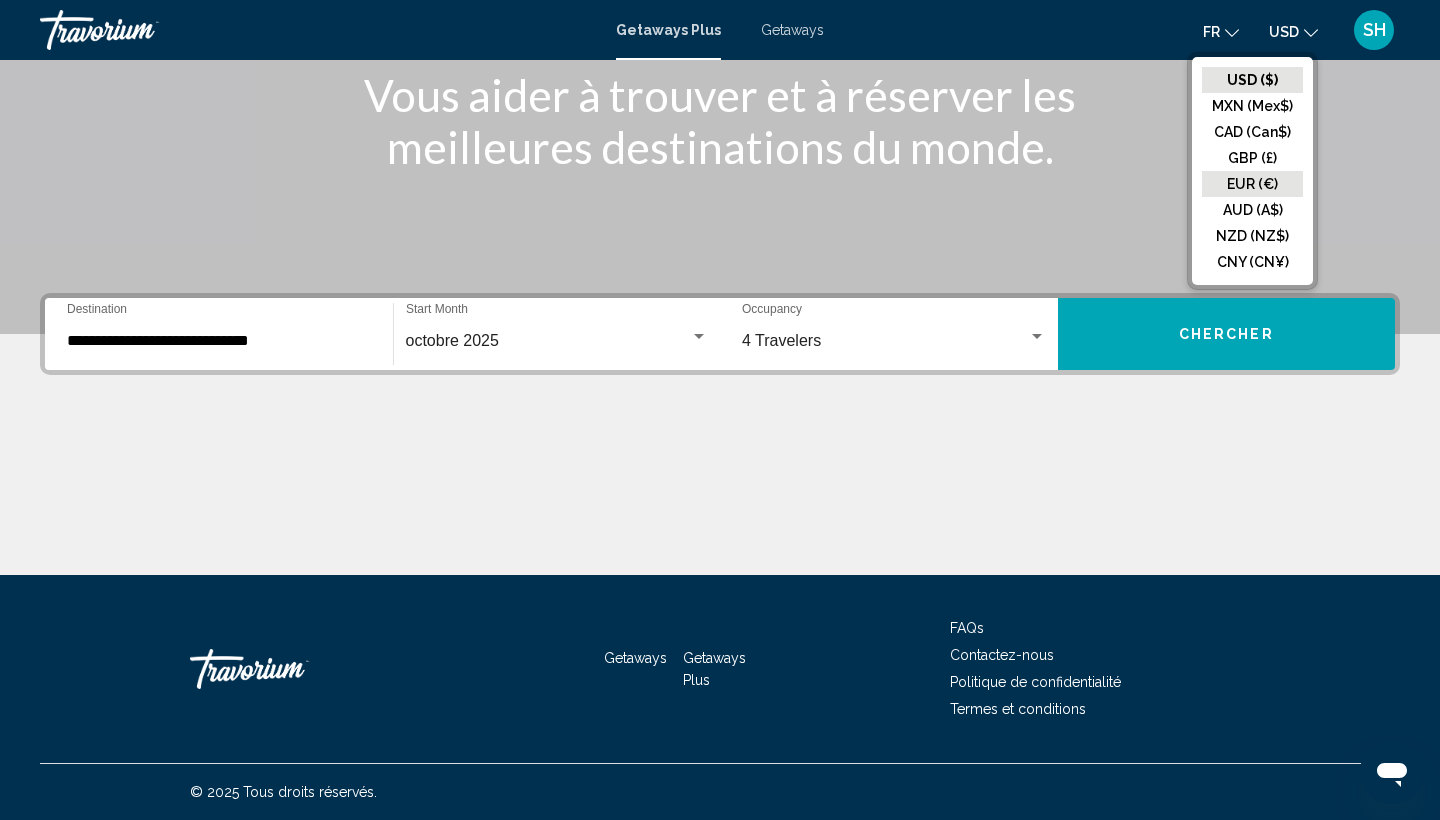 click on "EUR (€)" at bounding box center [1252, 80] 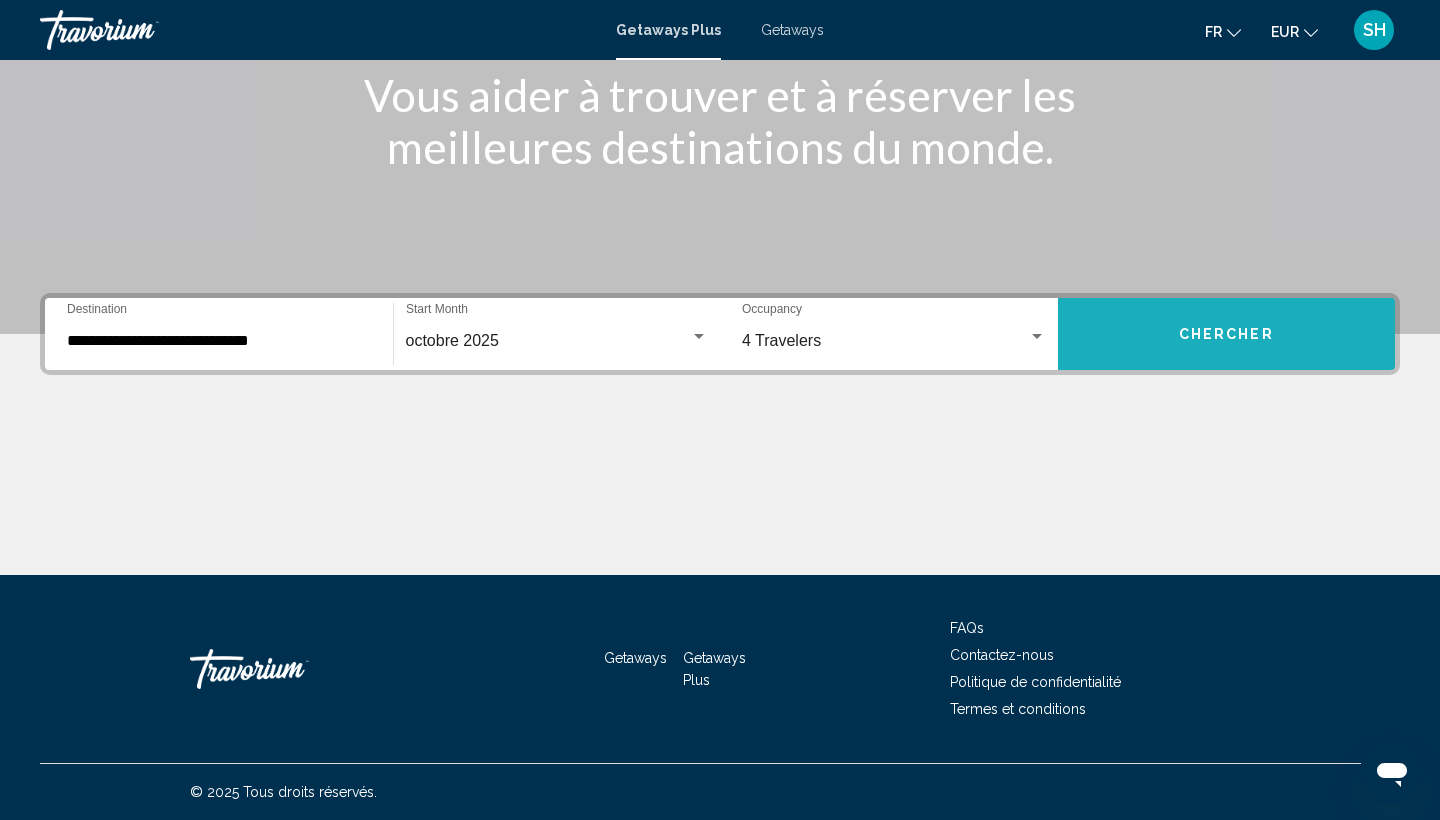 click on "Chercher" at bounding box center (1226, 335) 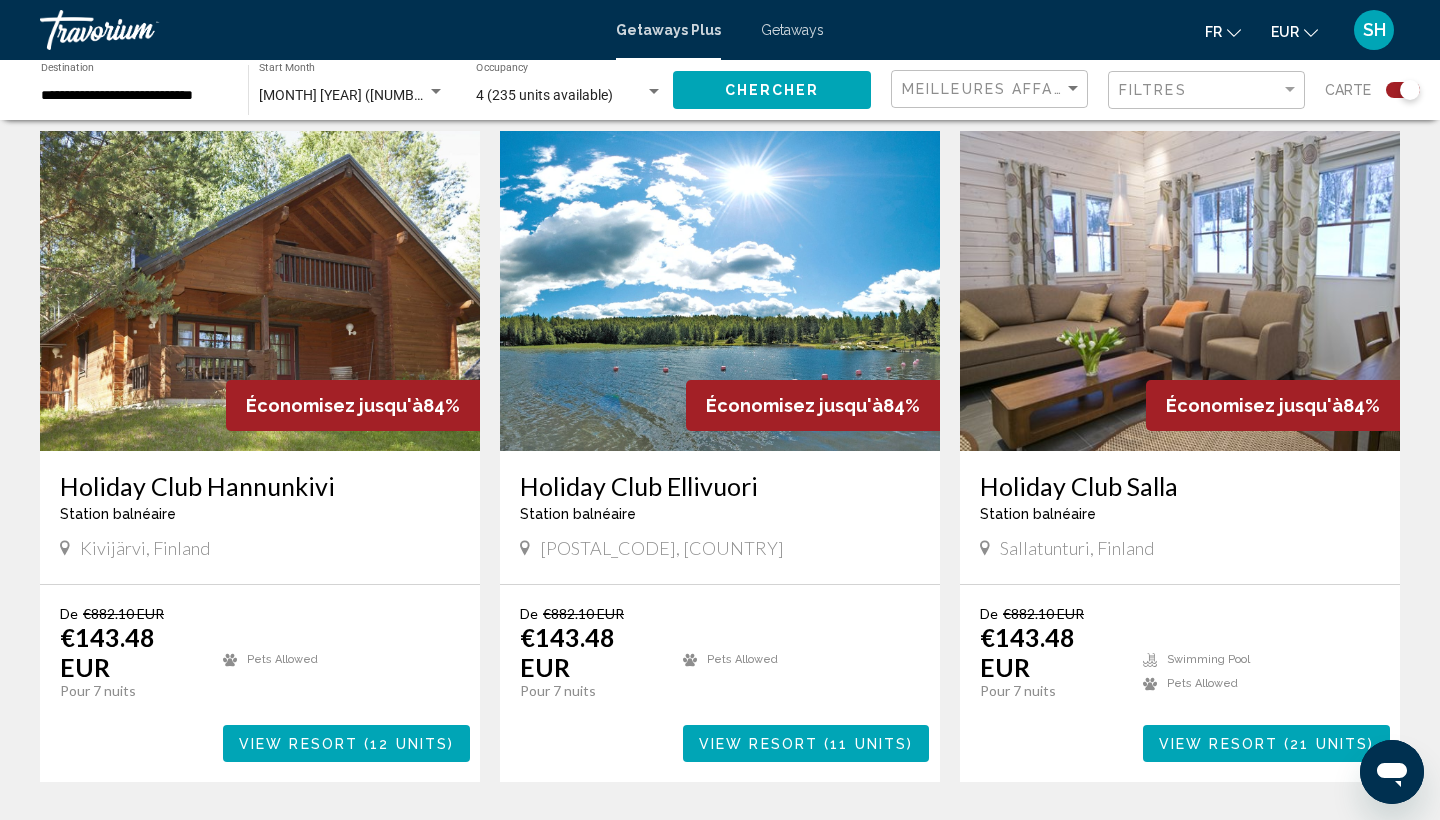 scroll, scrollTop: 709, scrollLeft: 0, axis: vertical 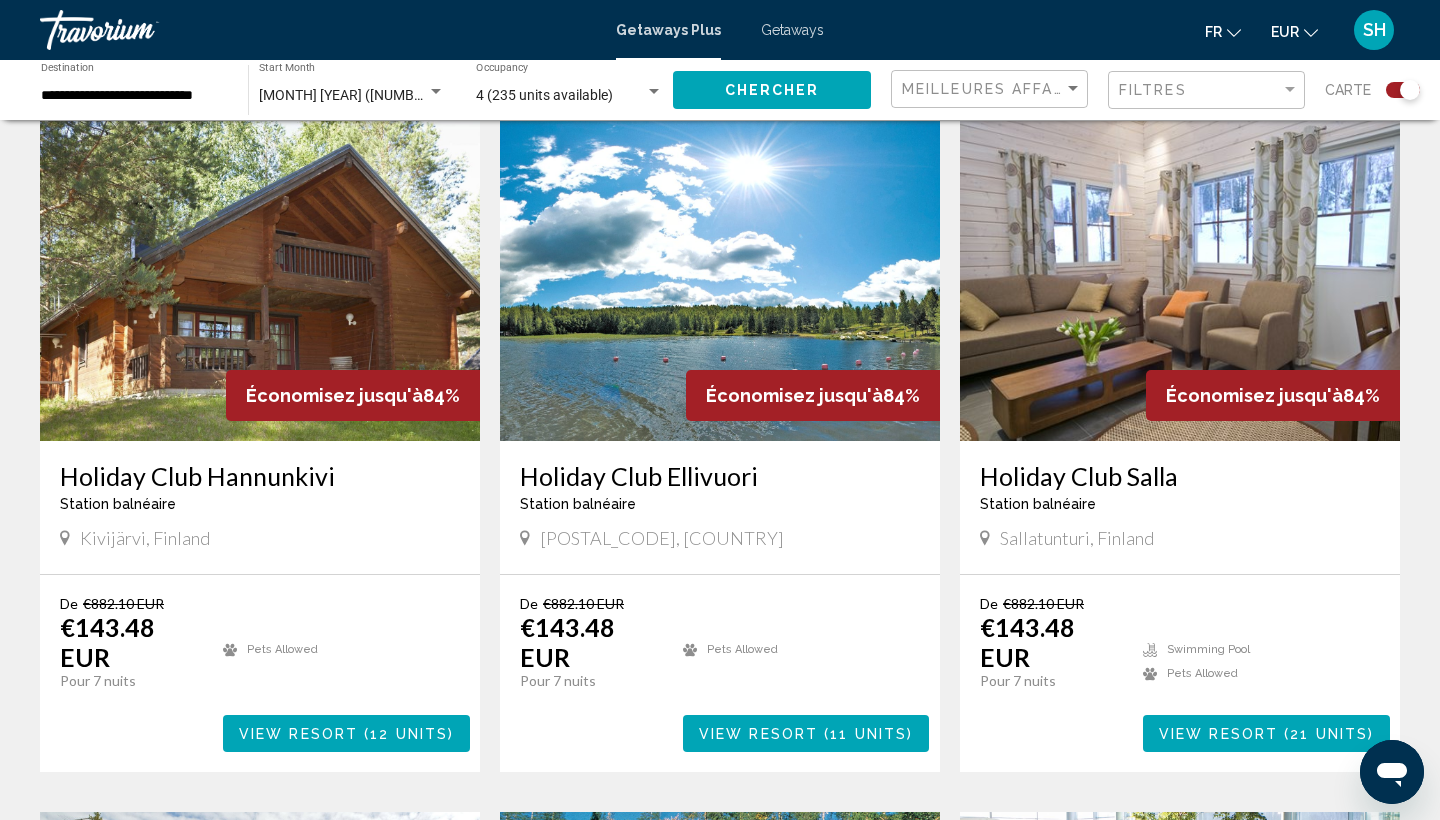 click at bounding box center [260, 281] 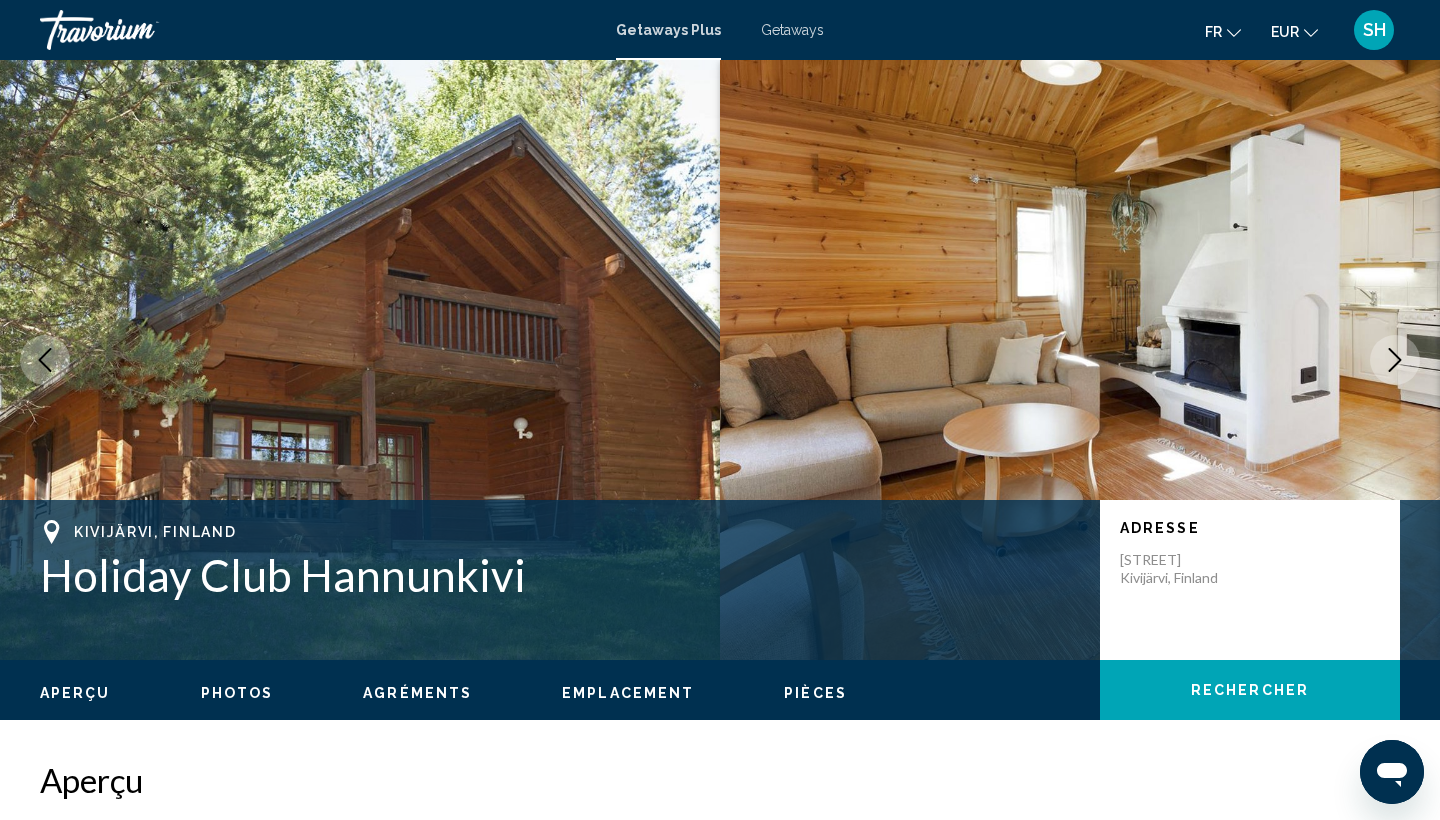scroll, scrollTop: 18, scrollLeft: 0, axis: vertical 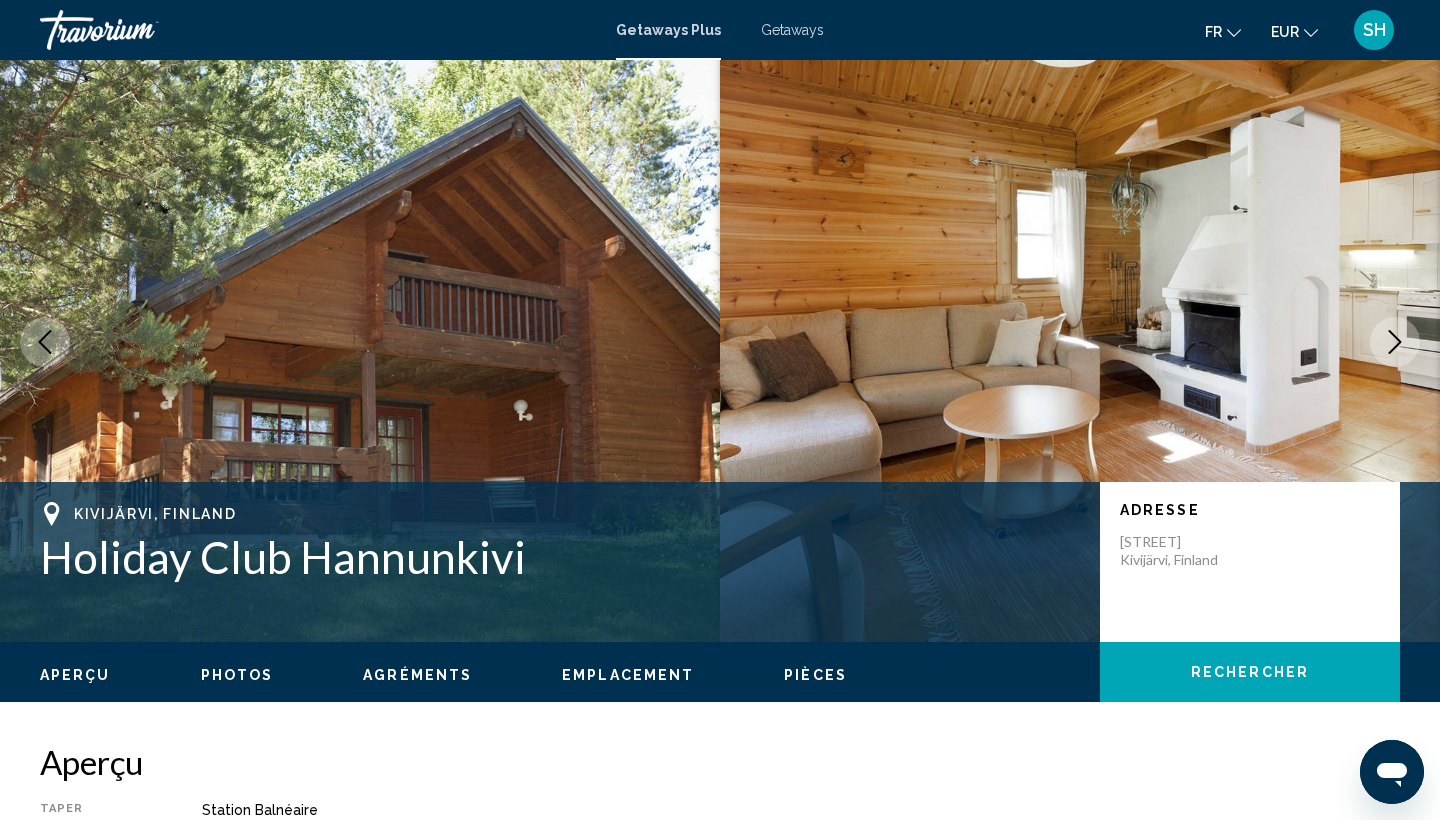 click at bounding box center (1395, 342) 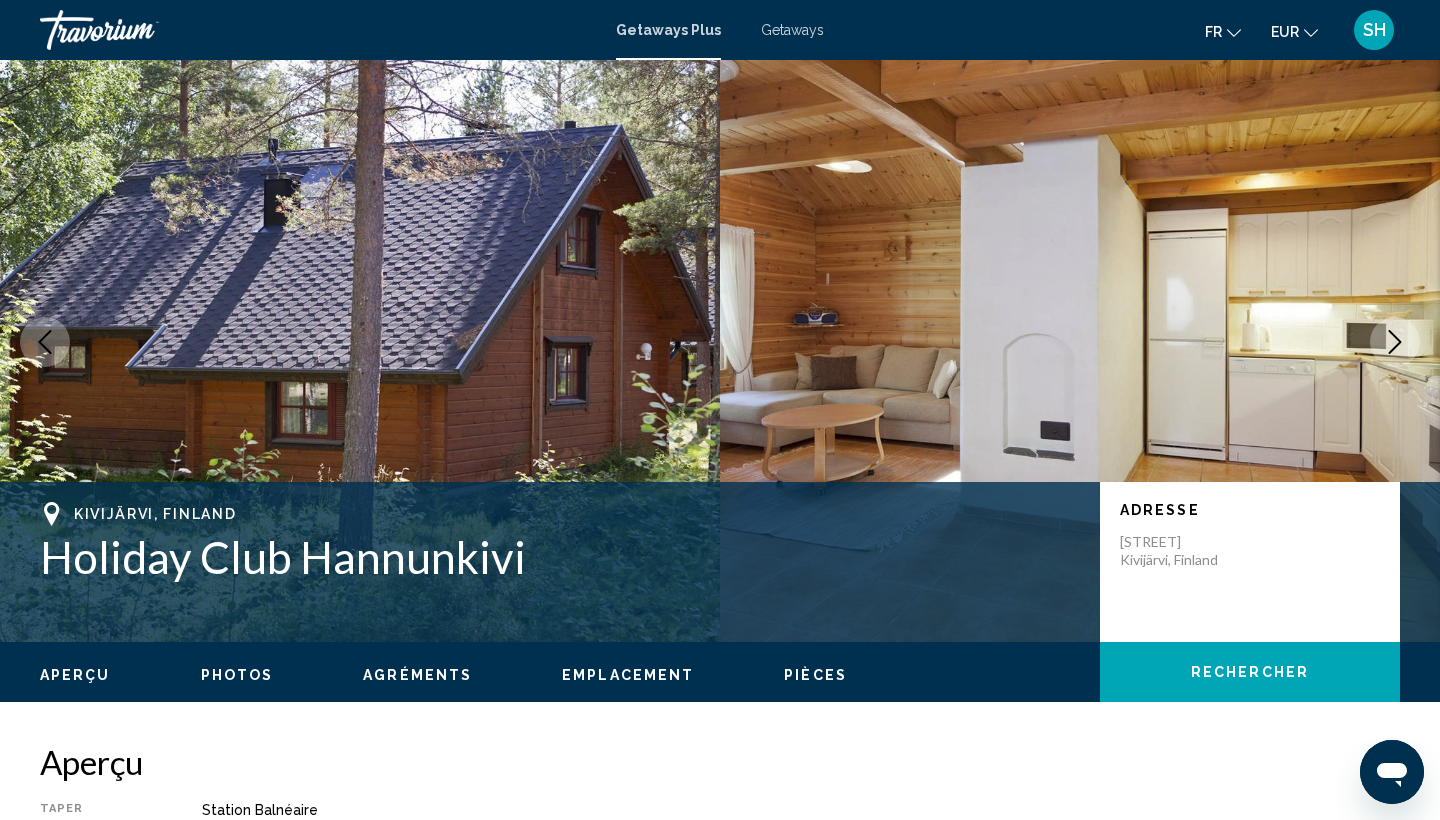 click at bounding box center [1395, 342] 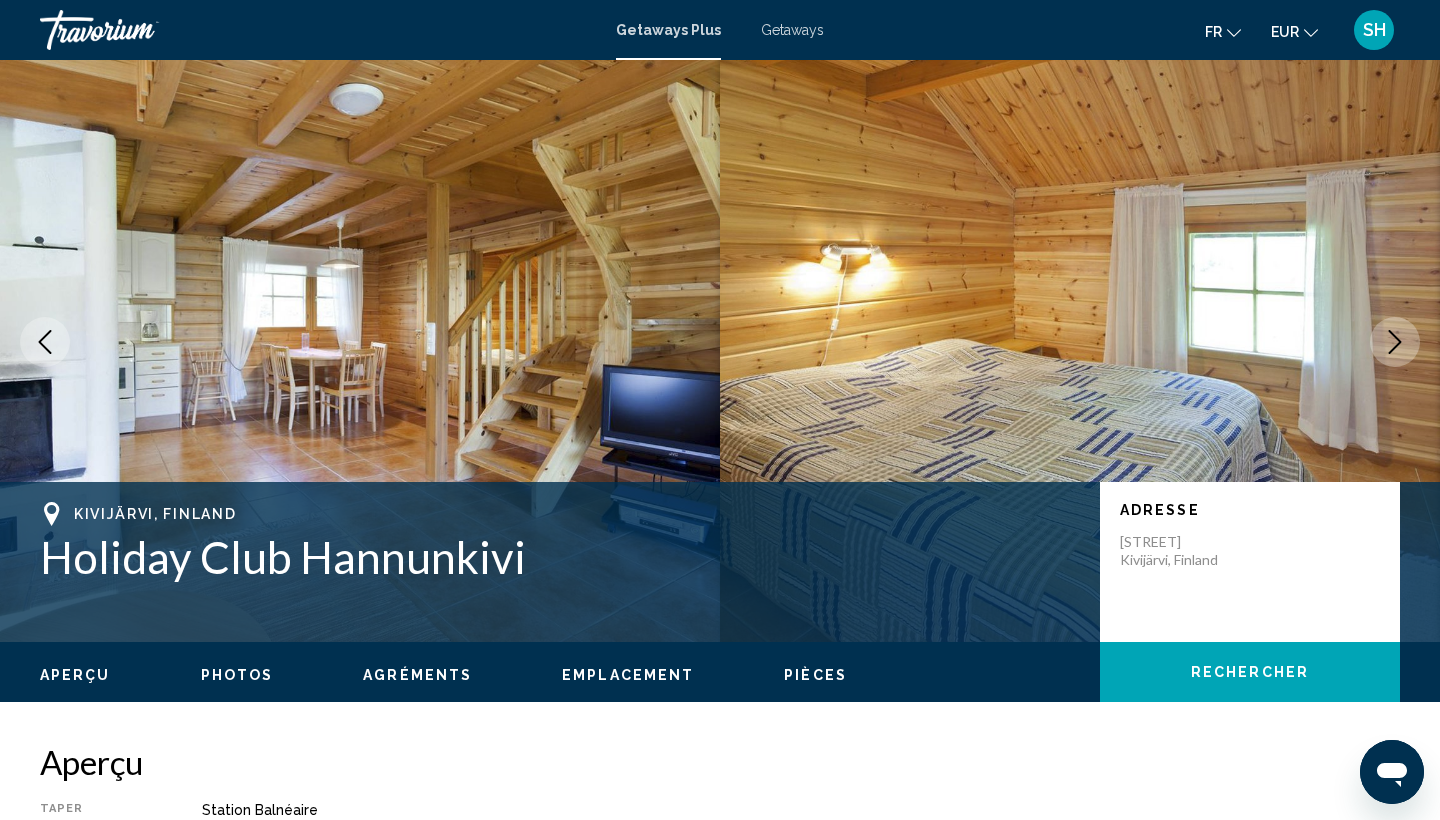click at bounding box center (1395, 342) 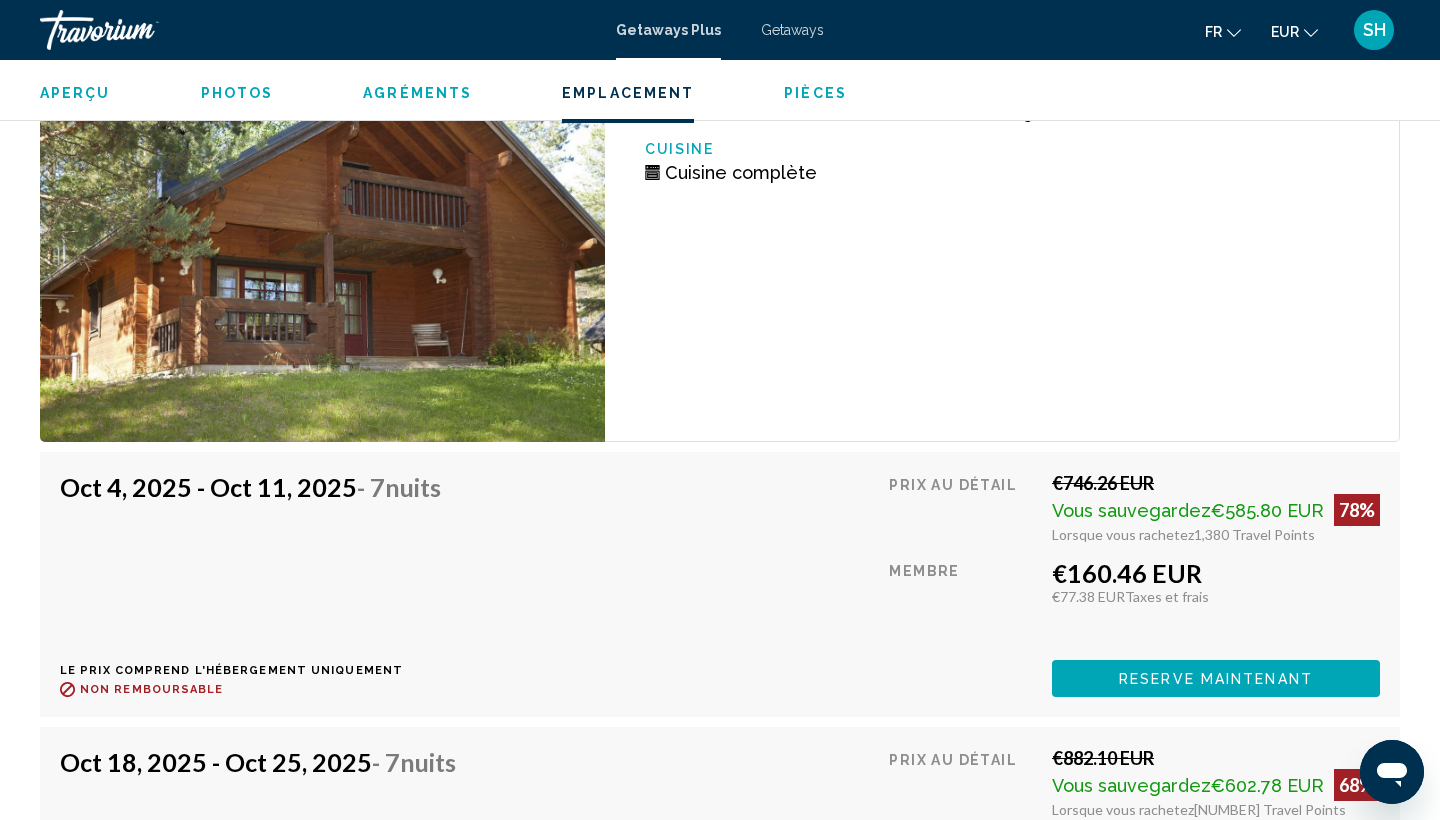 scroll, scrollTop: 3178, scrollLeft: 0, axis: vertical 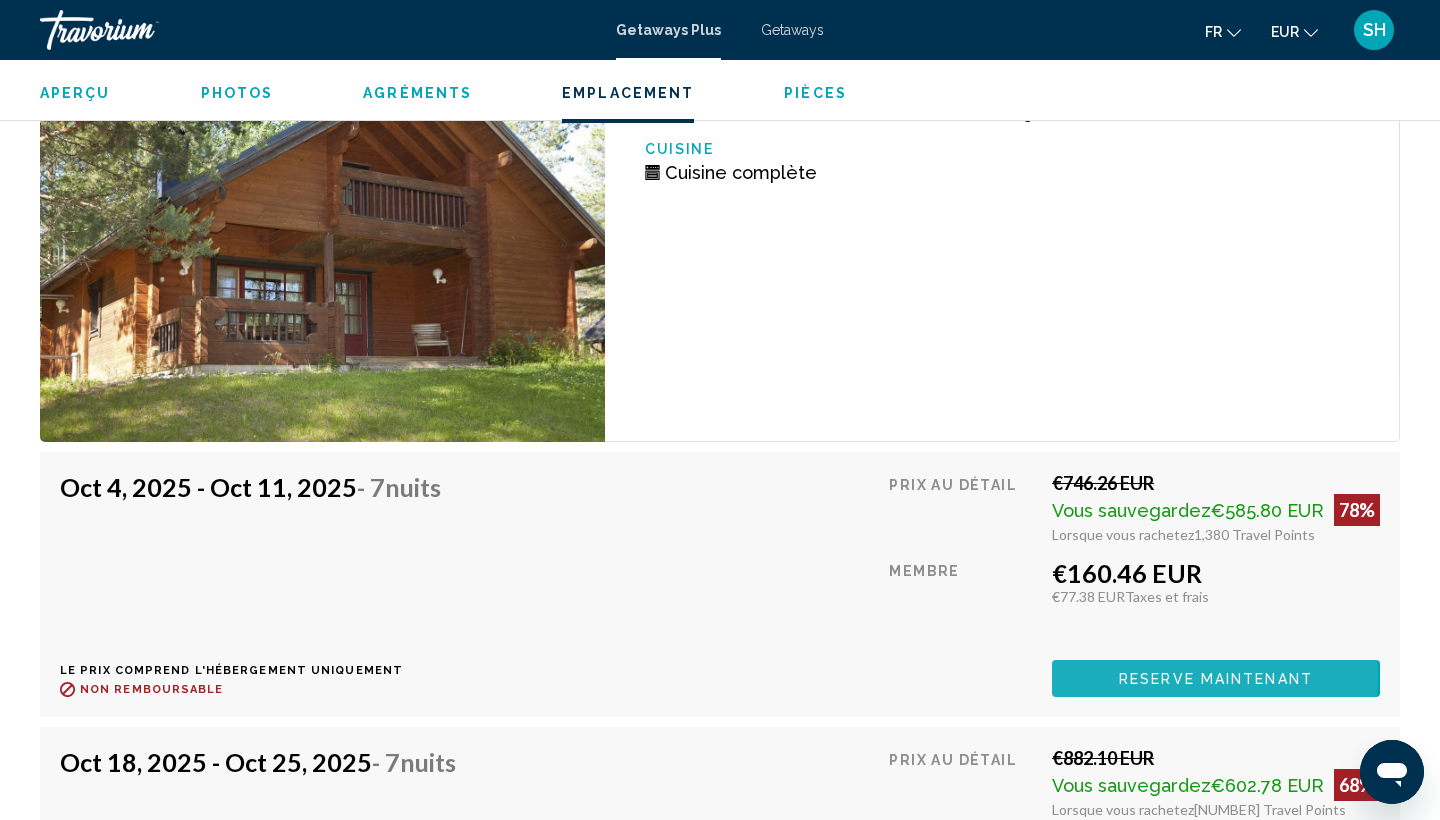 click on "Reserve maintenant" at bounding box center [1216, 679] 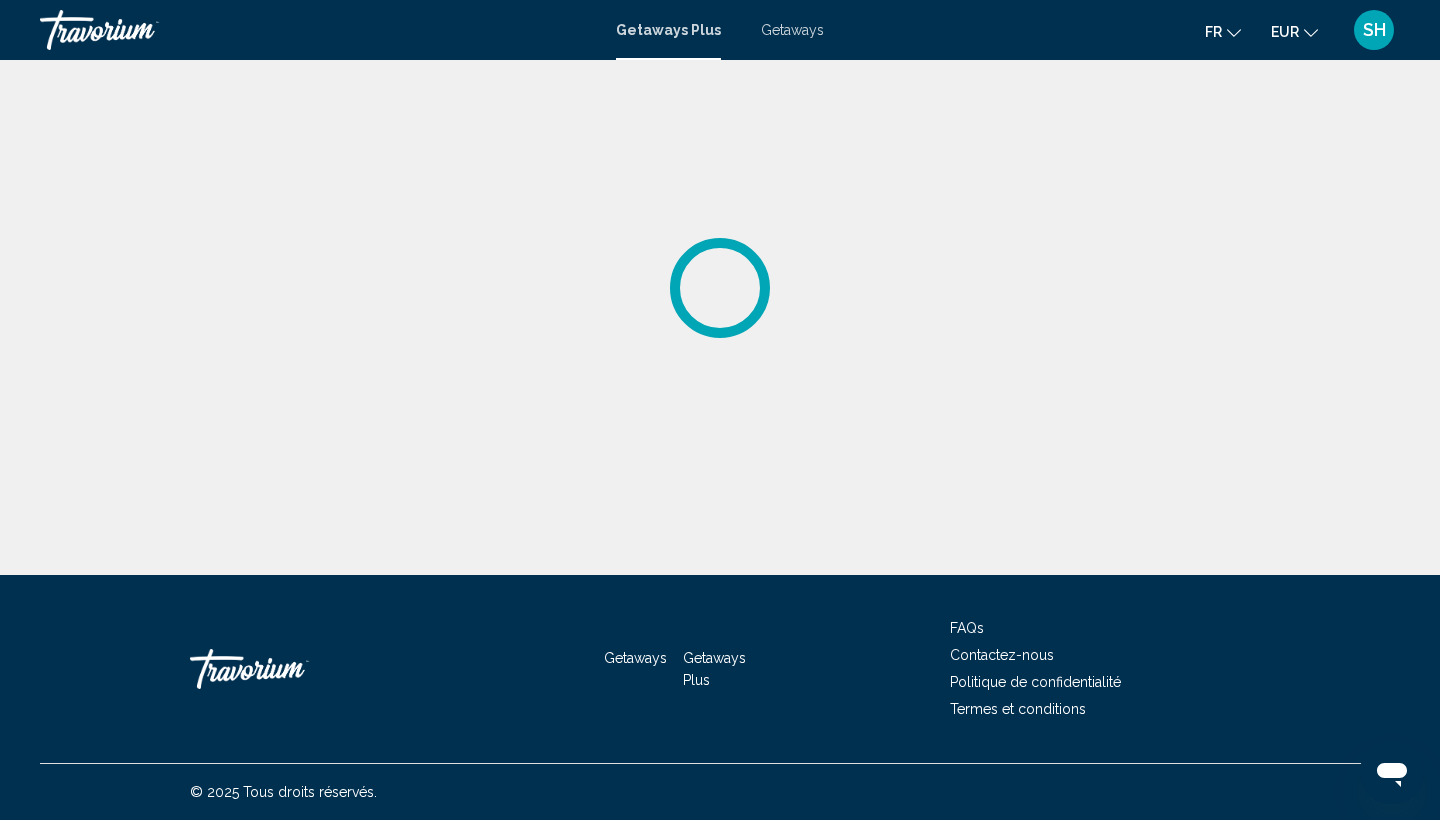 scroll, scrollTop: 0, scrollLeft: 0, axis: both 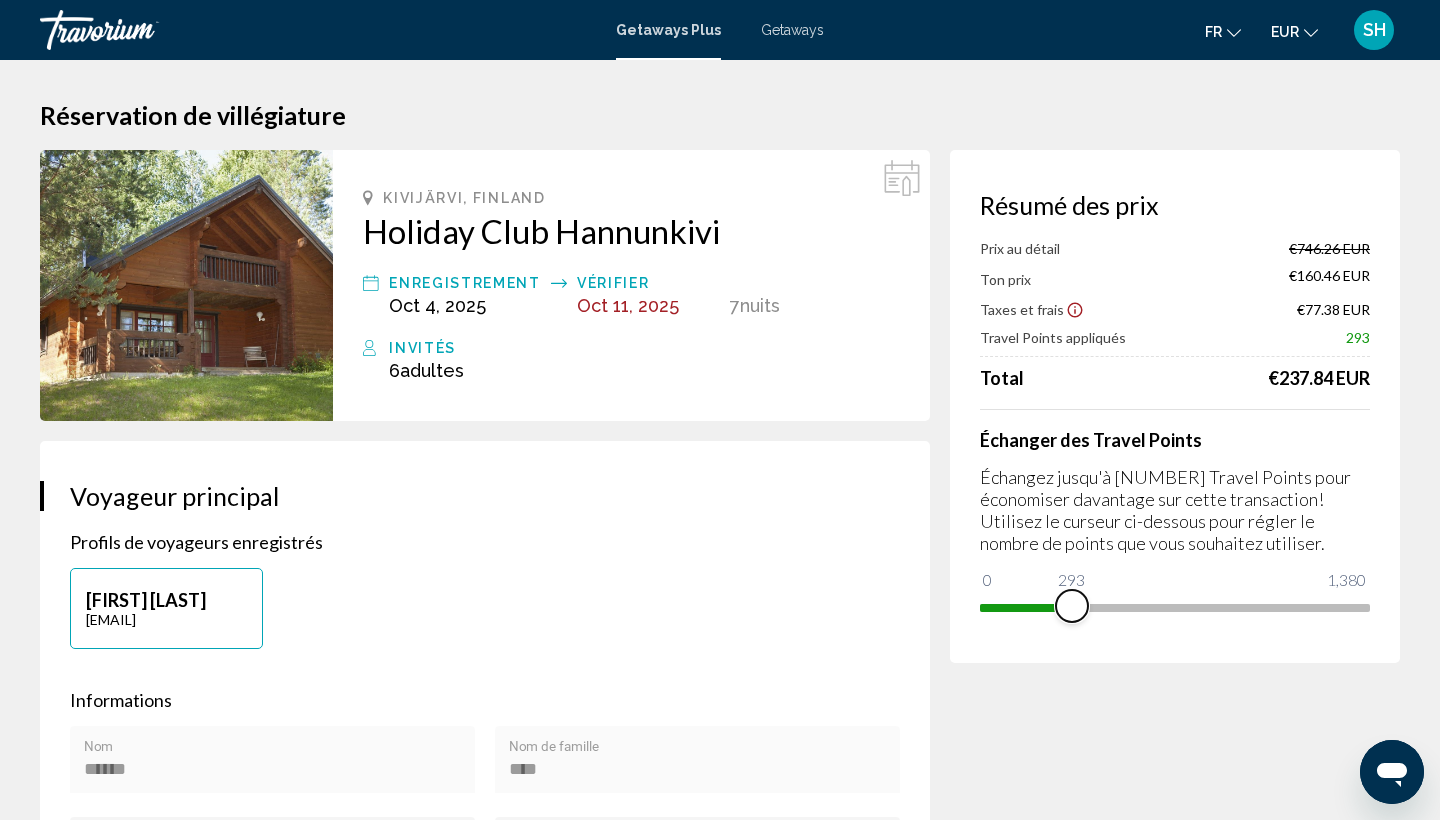 drag, startPoint x: 1363, startPoint y: 613, endPoint x: 1072, endPoint y: 607, distance: 291.06186 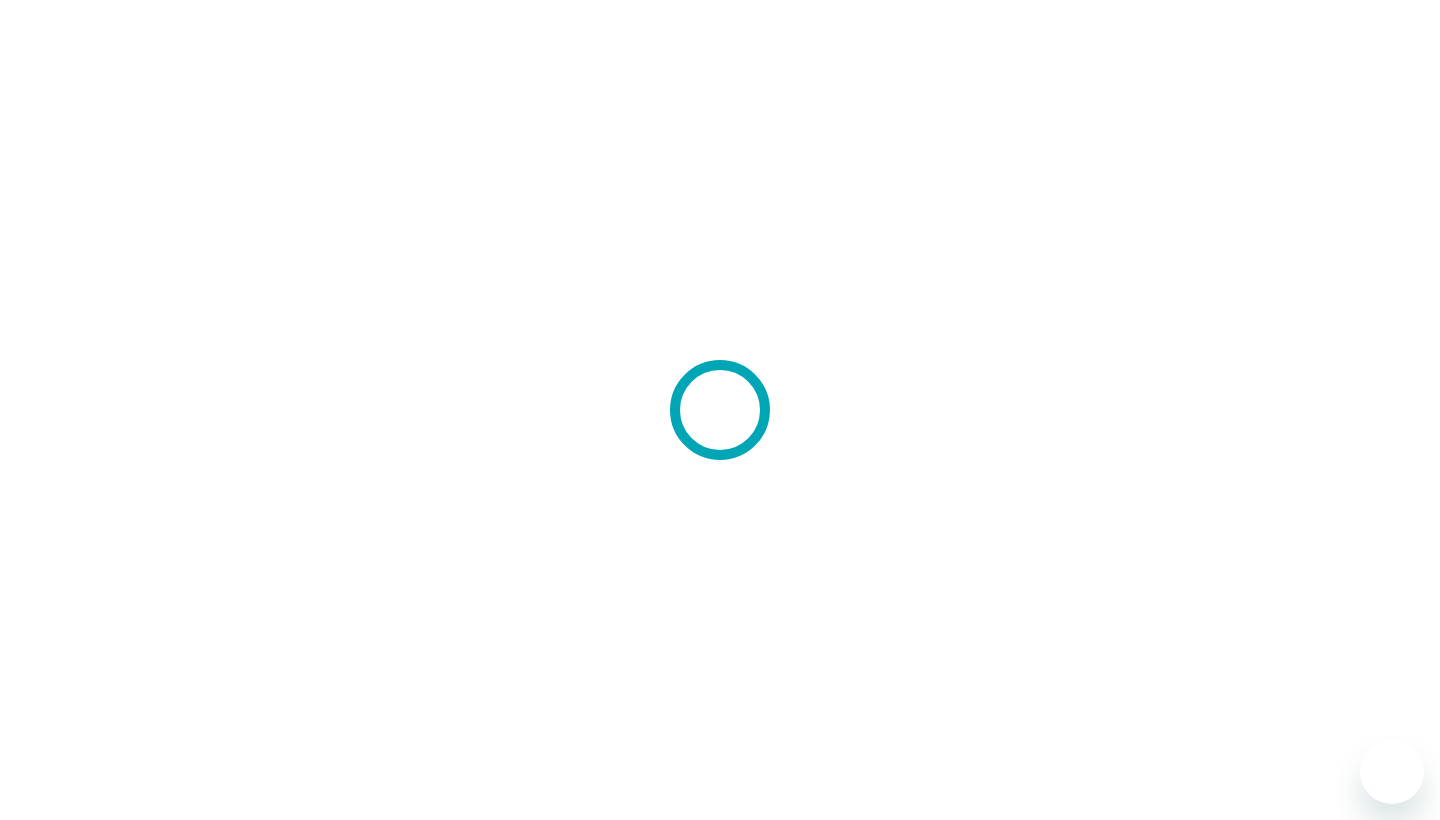 scroll, scrollTop: 0, scrollLeft: 0, axis: both 